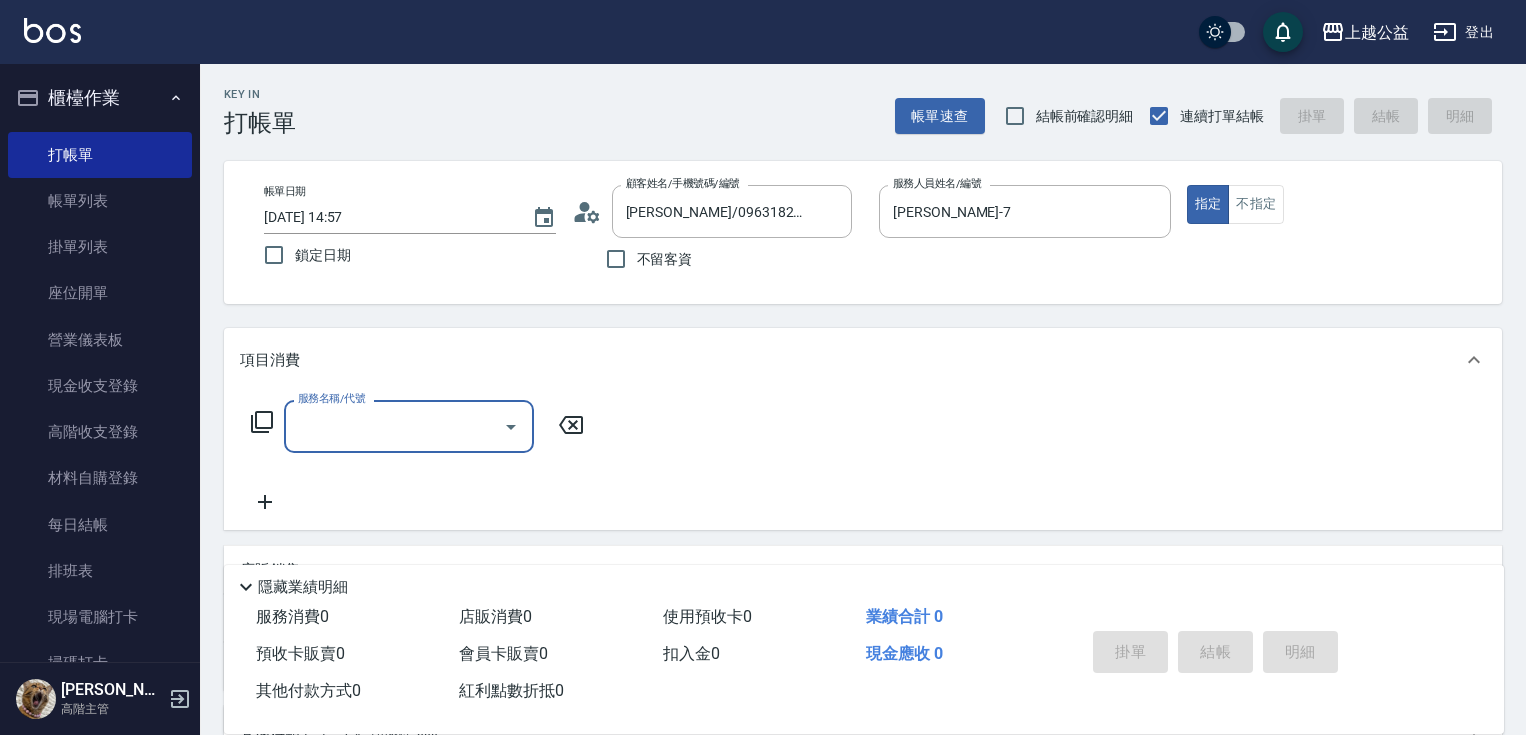 scroll, scrollTop: 0, scrollLeft: 0, axis: both 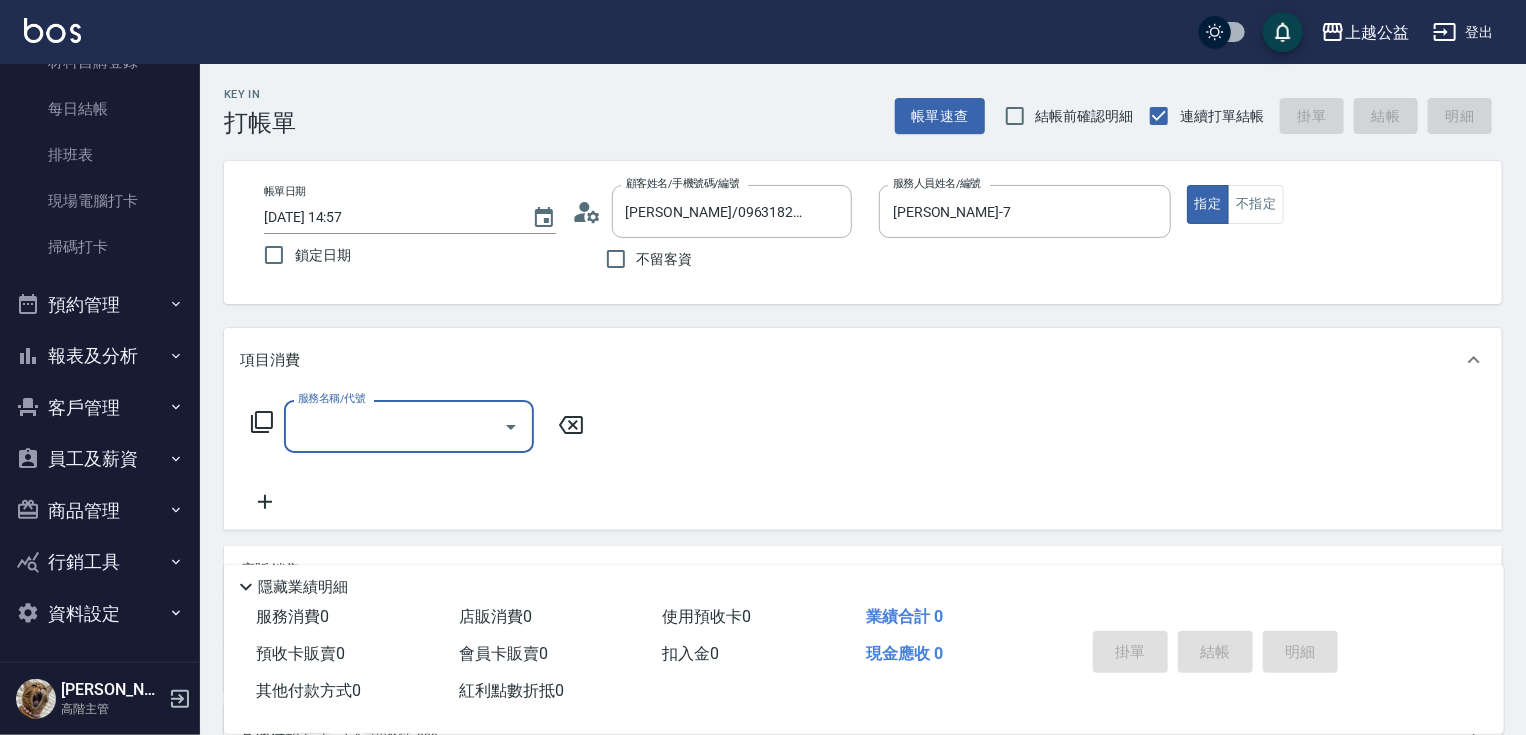 click on "報表及分析" at bounding box center (100, 356) 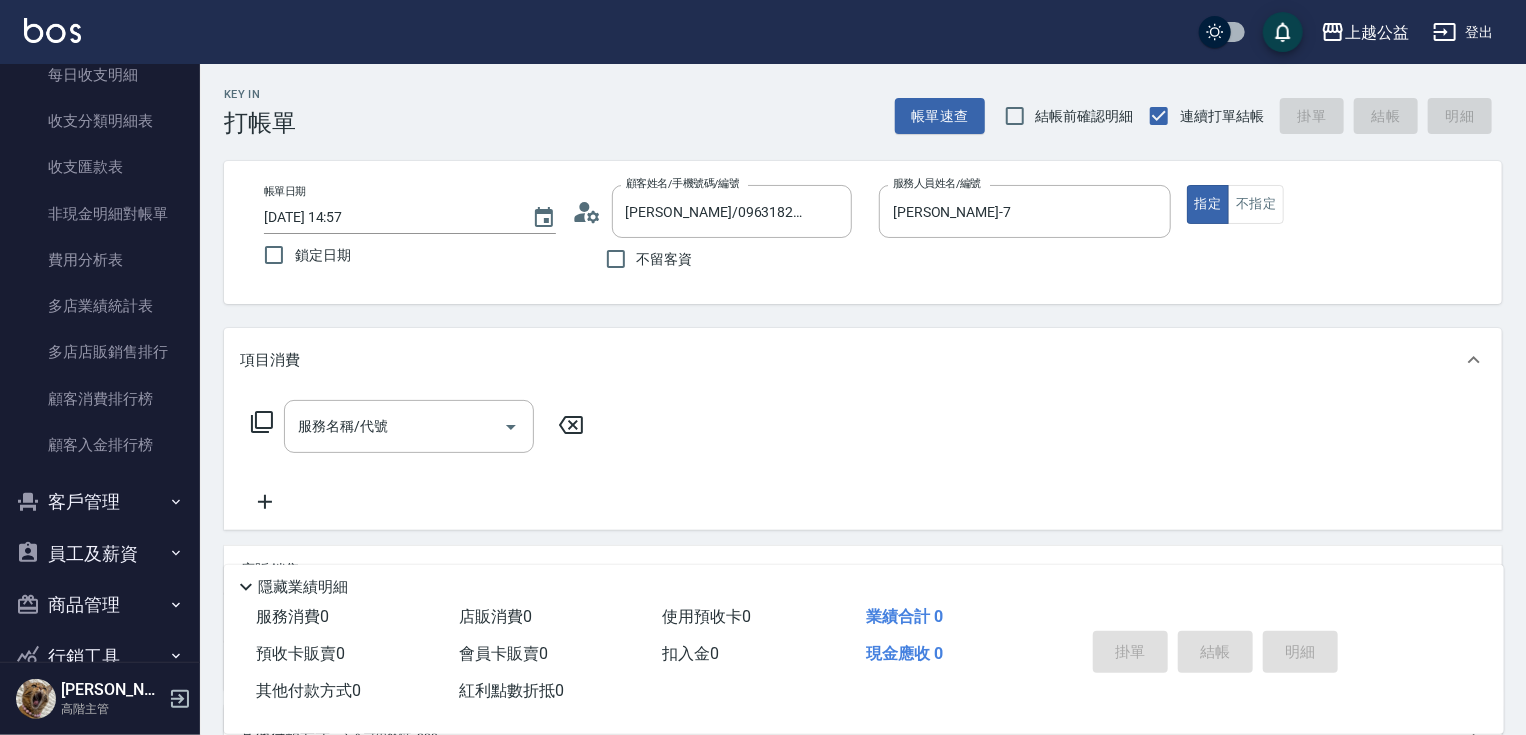 scroll, scrollTop: 2375, scrollLeft: 0, axis: vertical 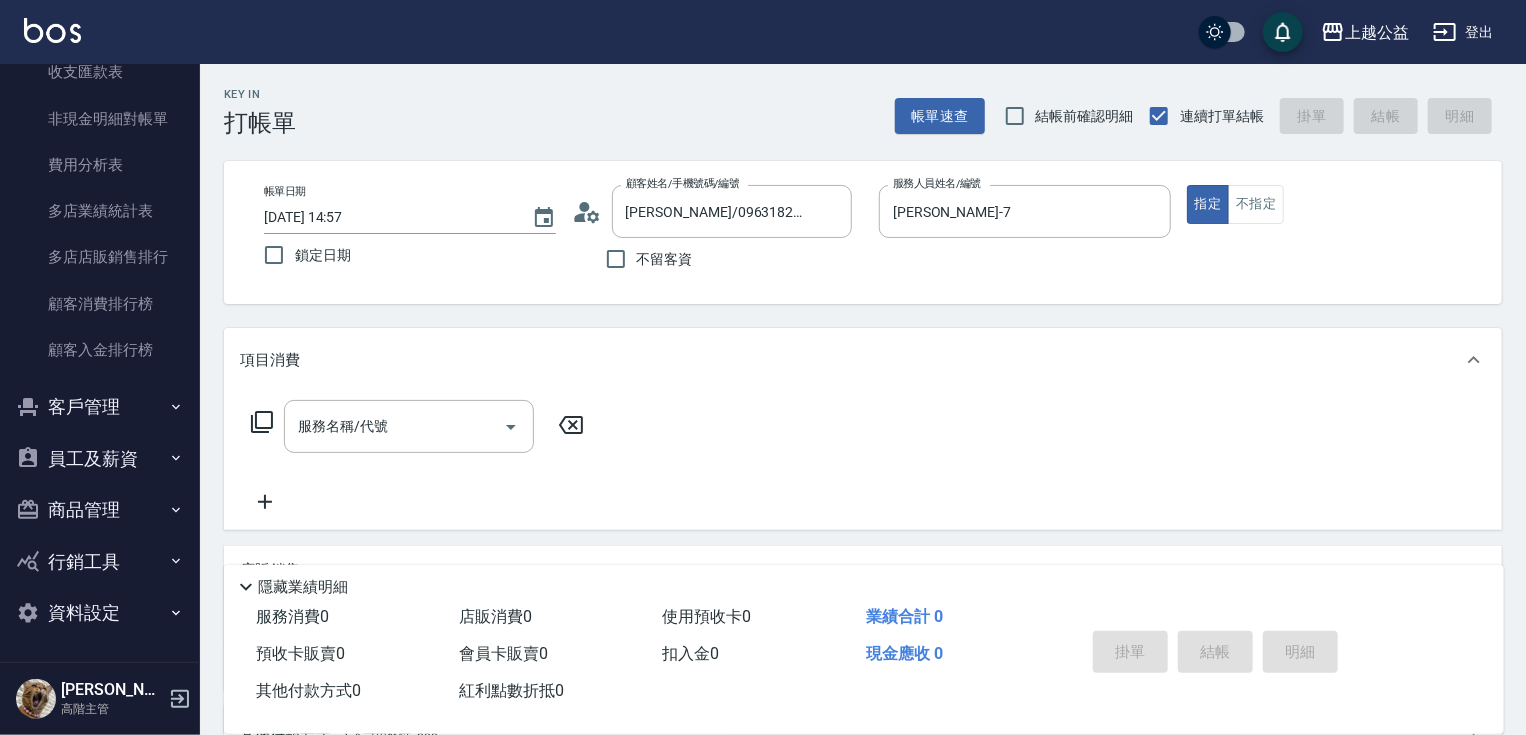 click on "員工及薪資" at bounding box center [100, 459] 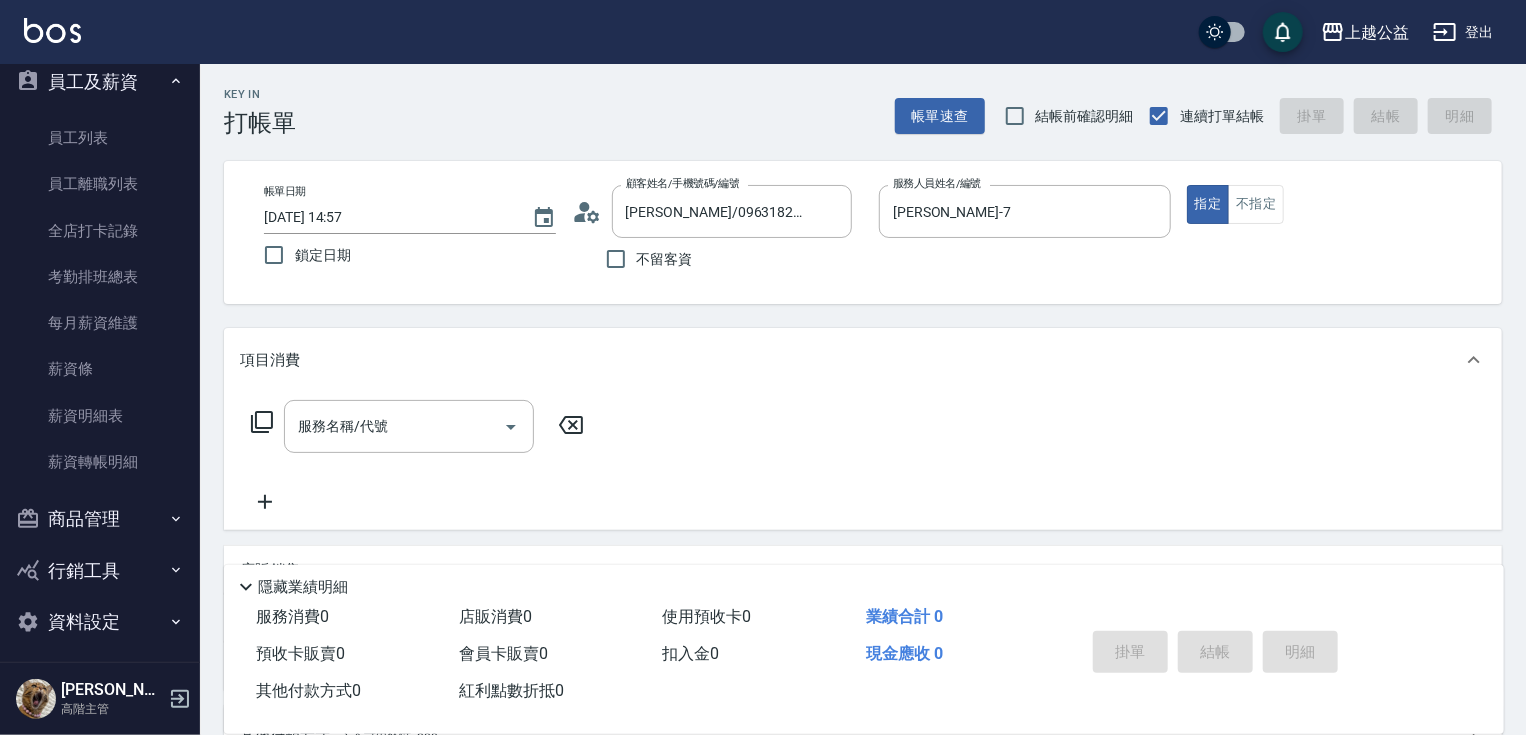 scroll, scrollTop: 2760, scrollLeft: 0, axis: vertical 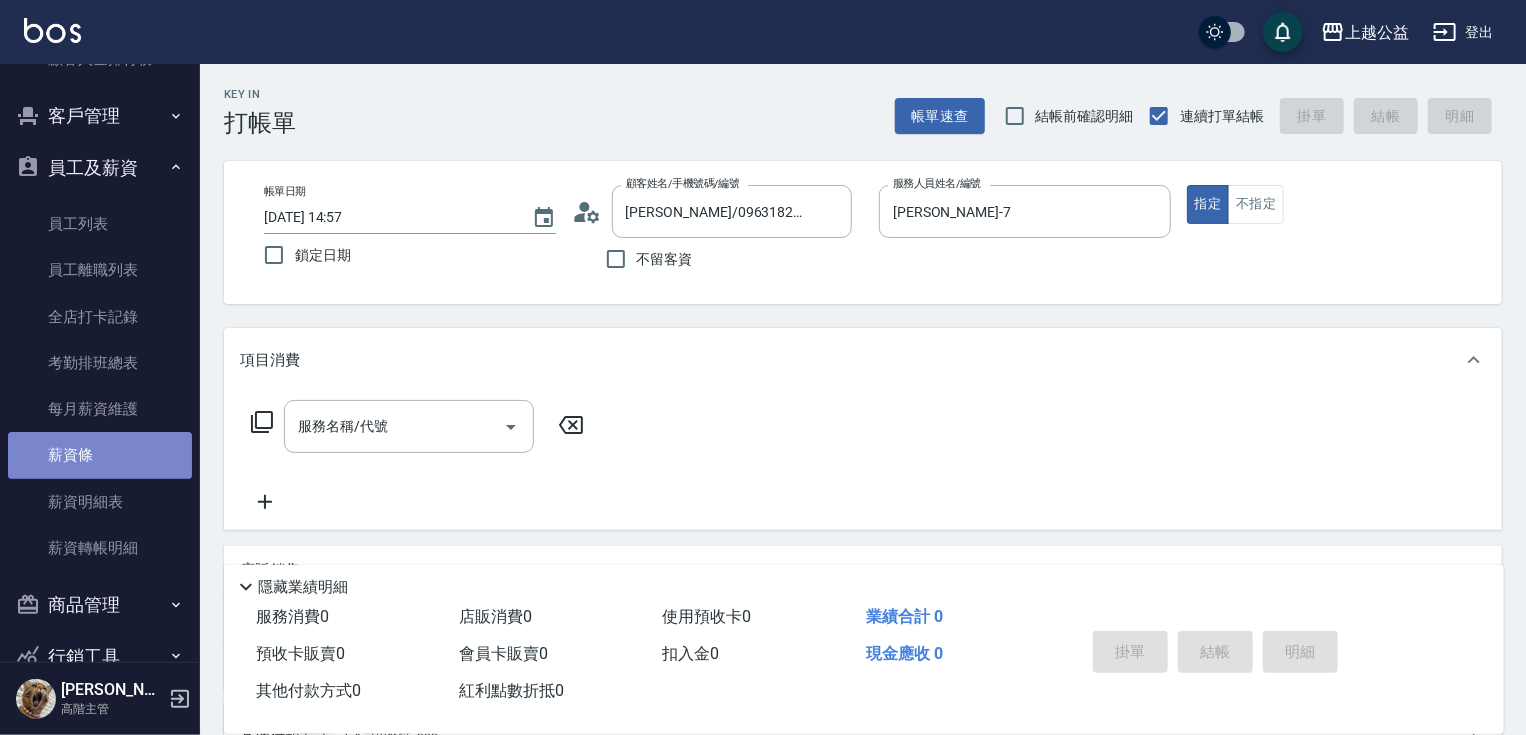 click on "薪資條" at bounding box center (100, 455) 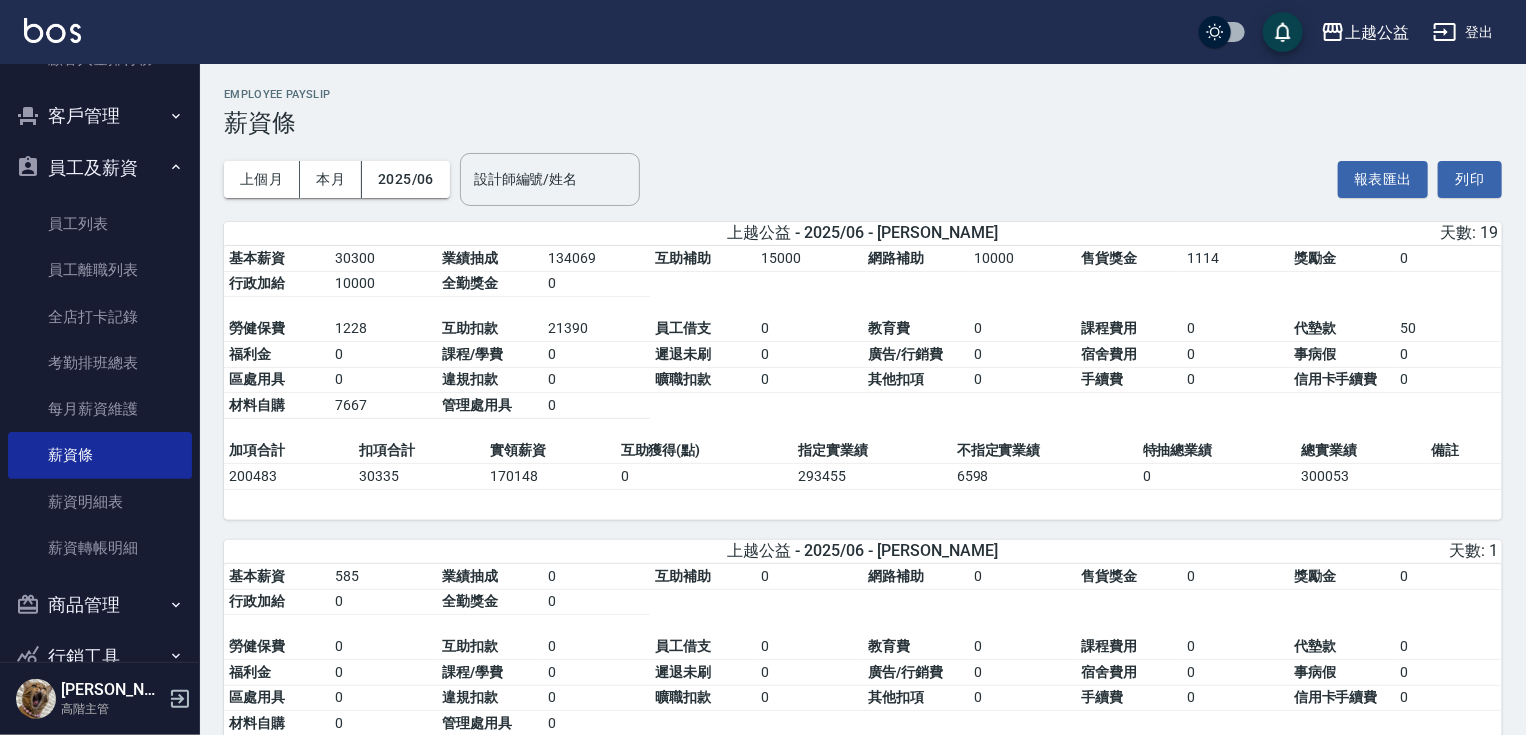 drag, startPoint x: 1041, startPoint y: 518, endPoint x: 1045, endPoint y: 572, distance: 54.147945 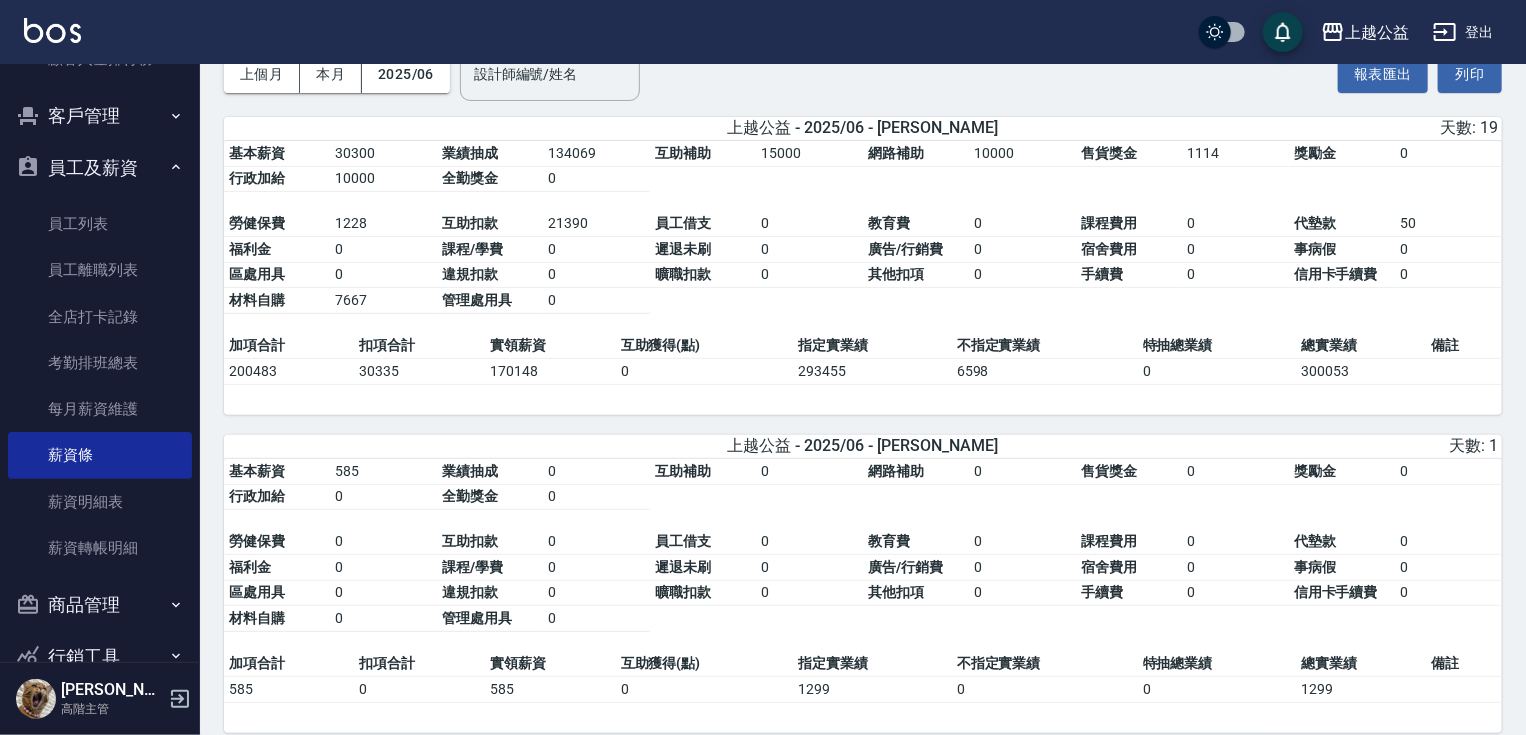 drag, startPoint x: 1045, startPoint y: 572, endPoint x: 1039, endPoint y: 671, distance: 99.18165 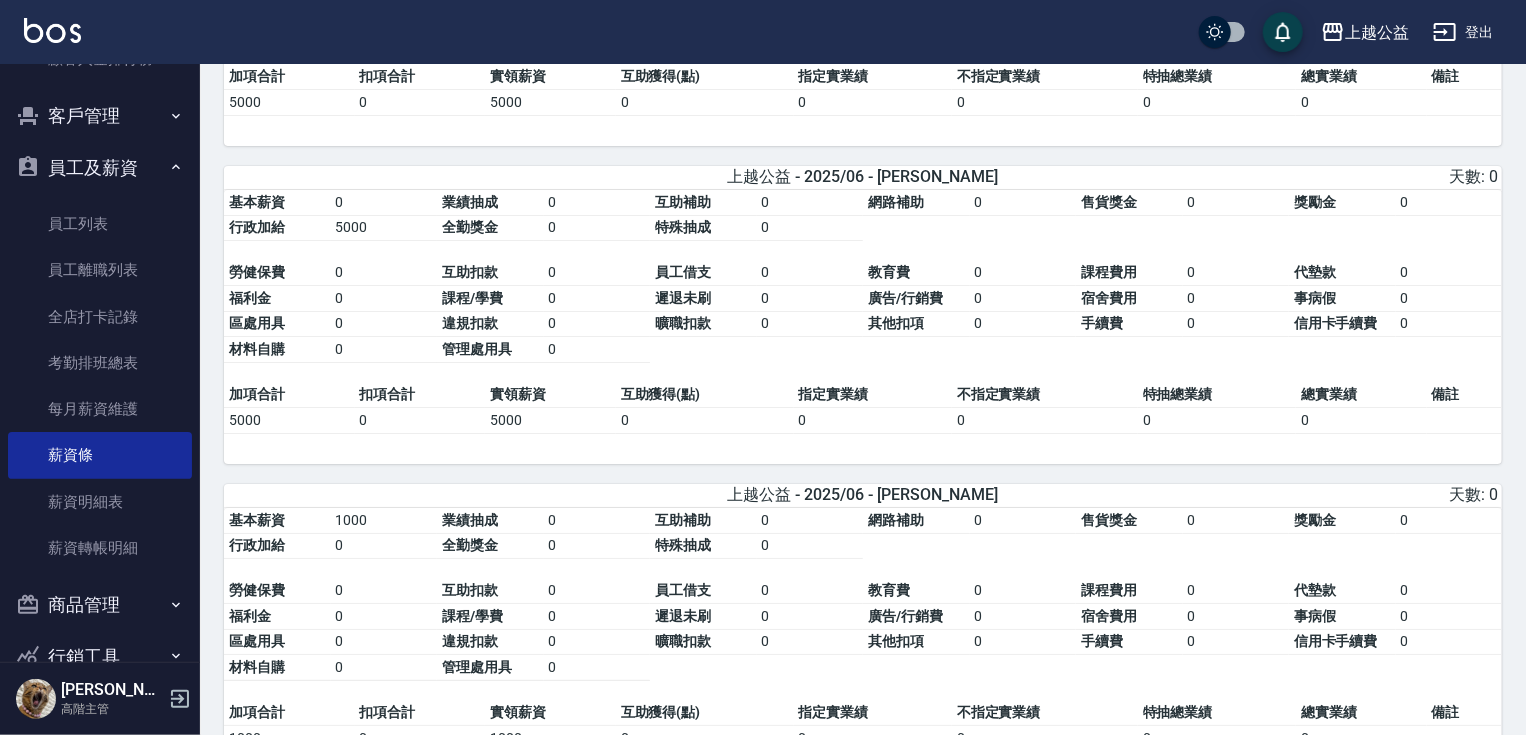 scroll, scrollTop: 3660, scrollLeft: 0, axis: vertical 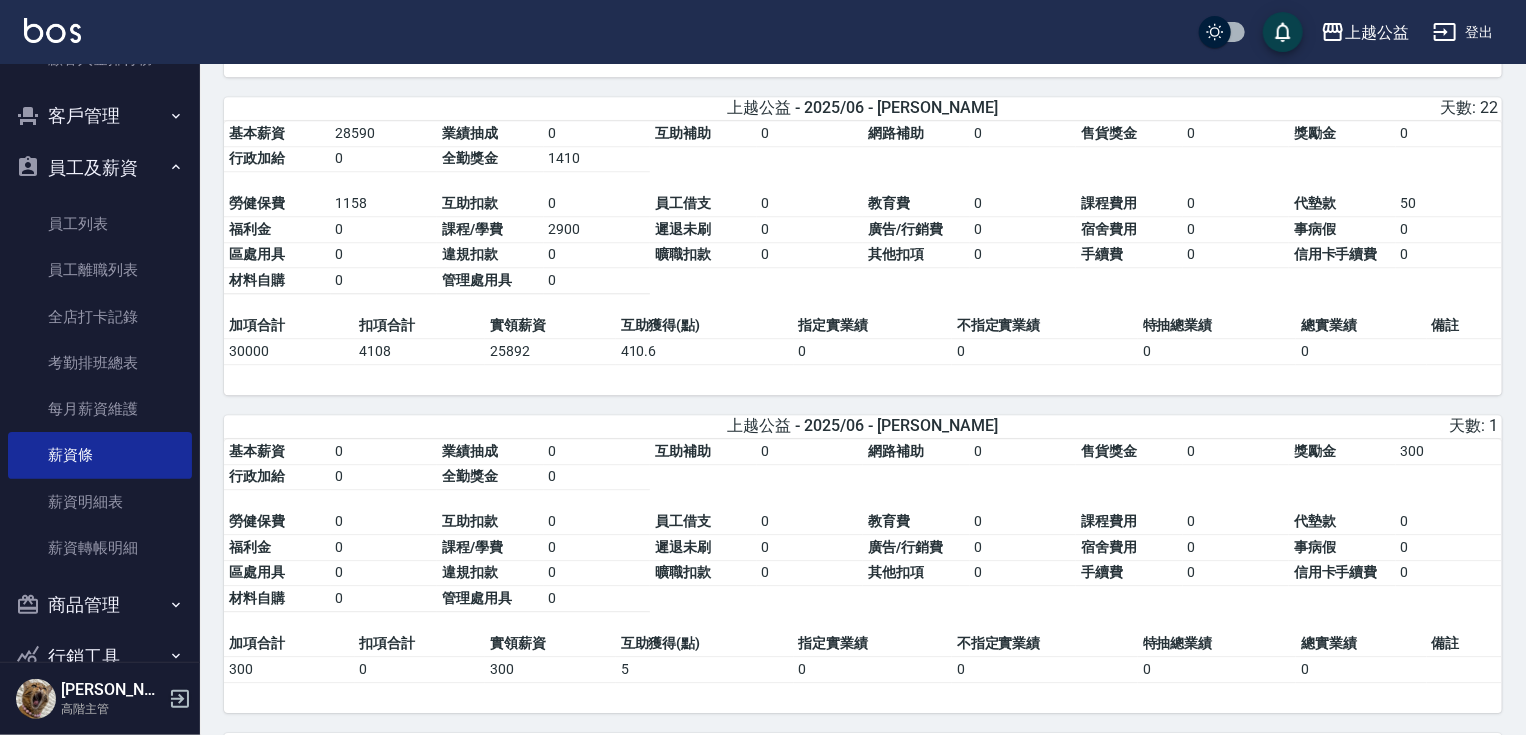 click on "基本薪資 0 業績抽成 0 互助補助 0 網路補助 0 售貨獎金 0 獎勵金 300 行政加給 0 全勤獎金 0 勞健保費 0 互助扣款 0 員工借支 0 教育費 0 課程費用 0 代墊款 0 福利金 0 課程/學費 0 遲退未刷 0 廣告/行銷費 0 宿舍費用 0 事病假 0 區處用具 0 違規扣款 0 曠職扣款 0 其他扣項 0 手續費 0 信用卡手續費 0 材料自購 0 管理處用具 0" at bounding box center [863, 535] 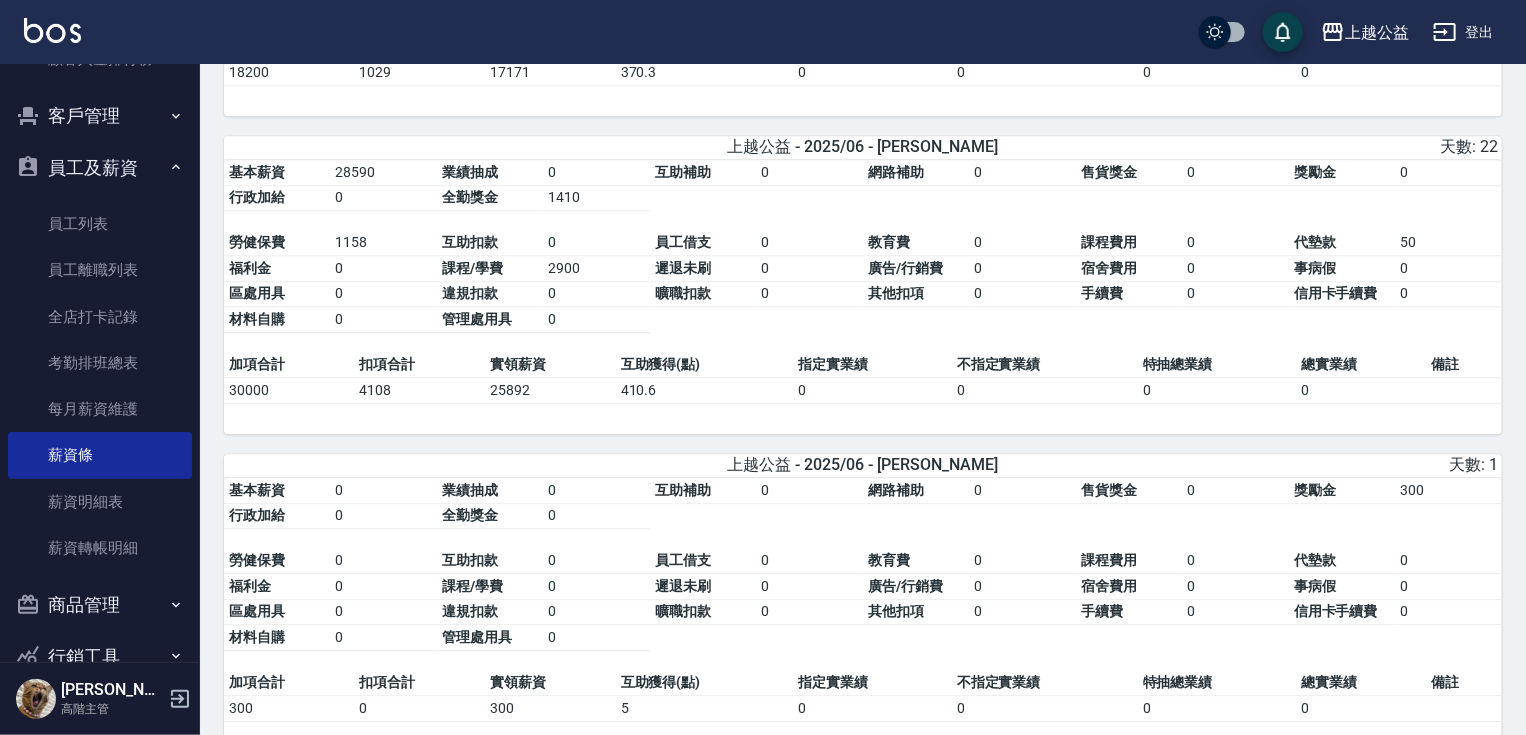 scroll, scrollTop: 2624, scrollLeft: 0, axis: vertical 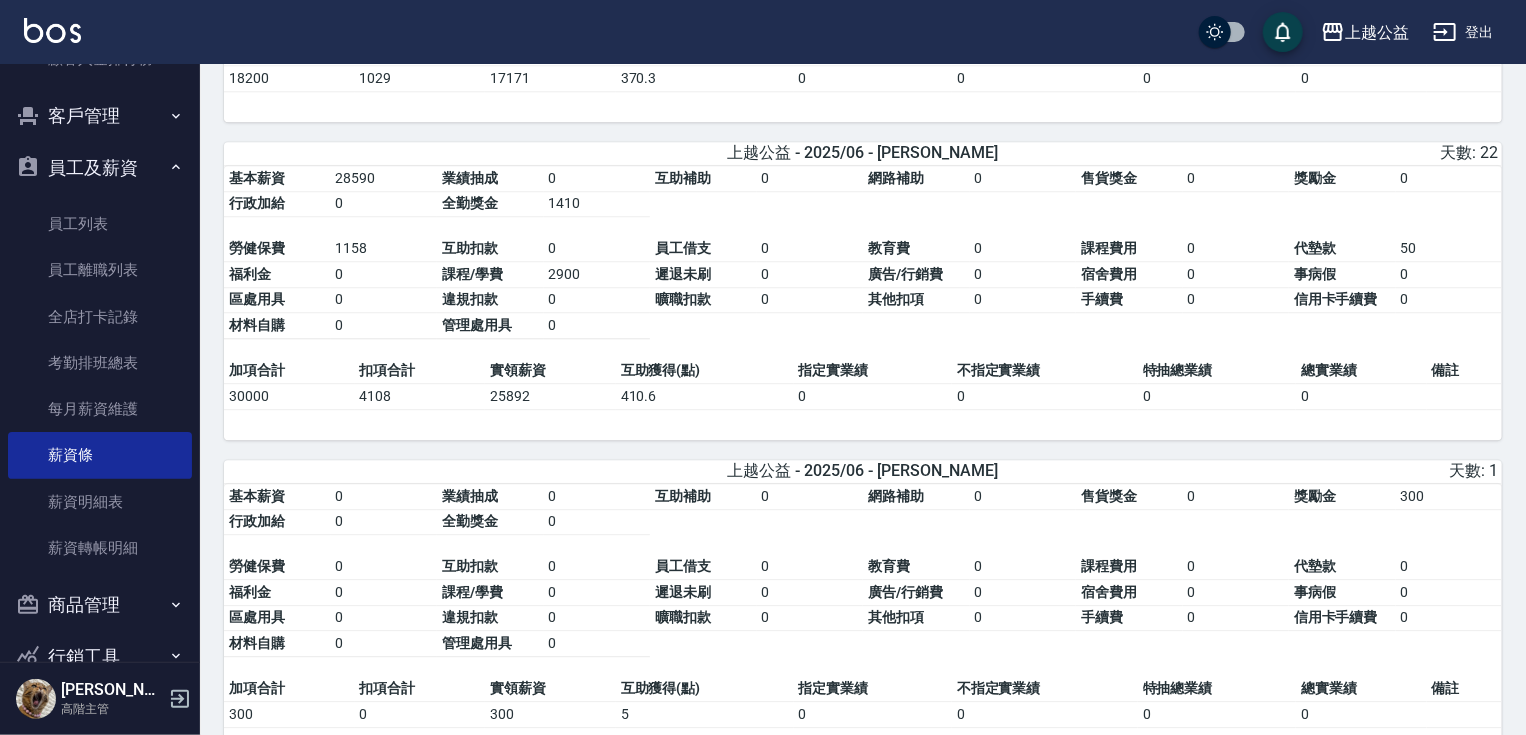 drag, startPoint x: 692, startPoint y: 512, endPoint x: 687, endPoint y: 483, distance: 29.427877 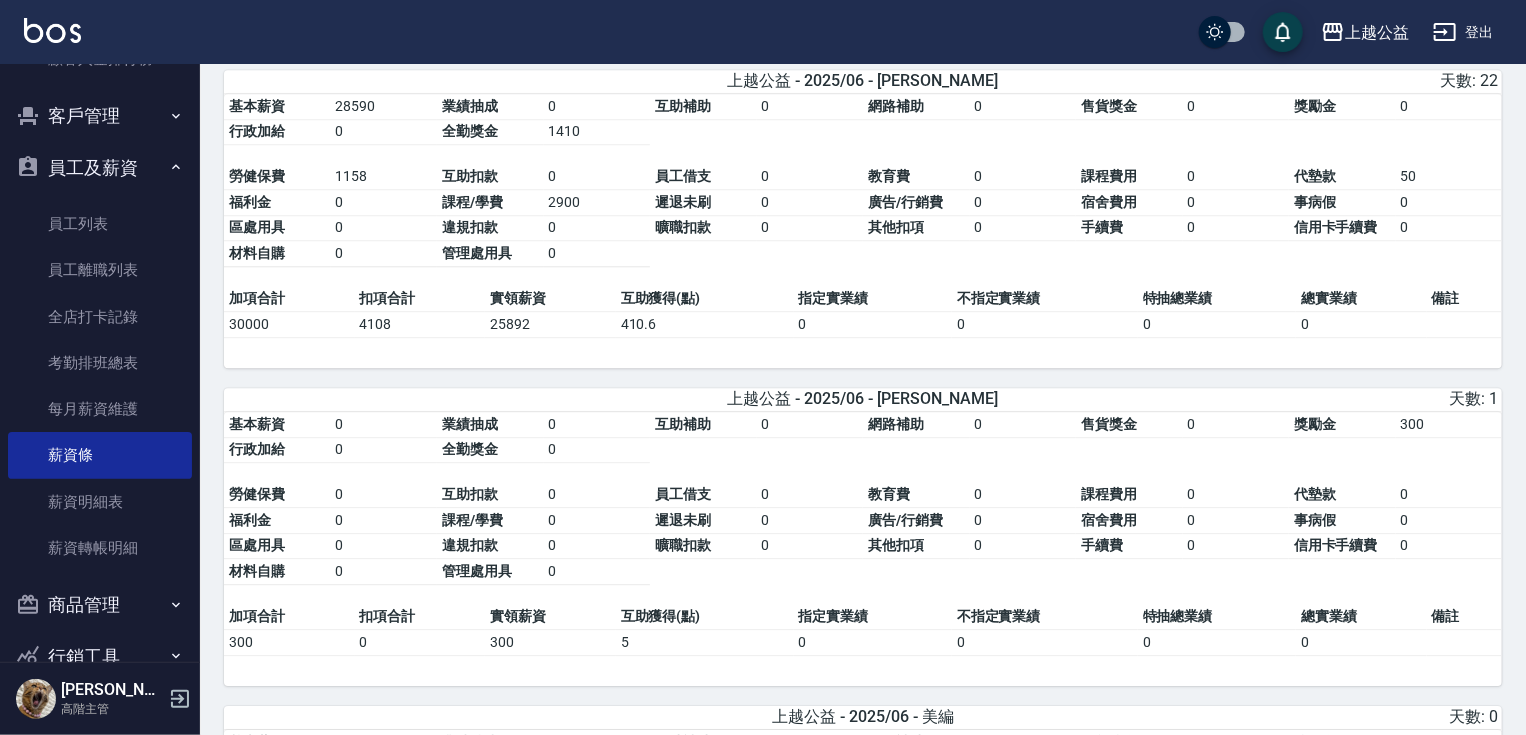 scroll, scrollTop: 2697, scrollLeft: 0, axis: vertical 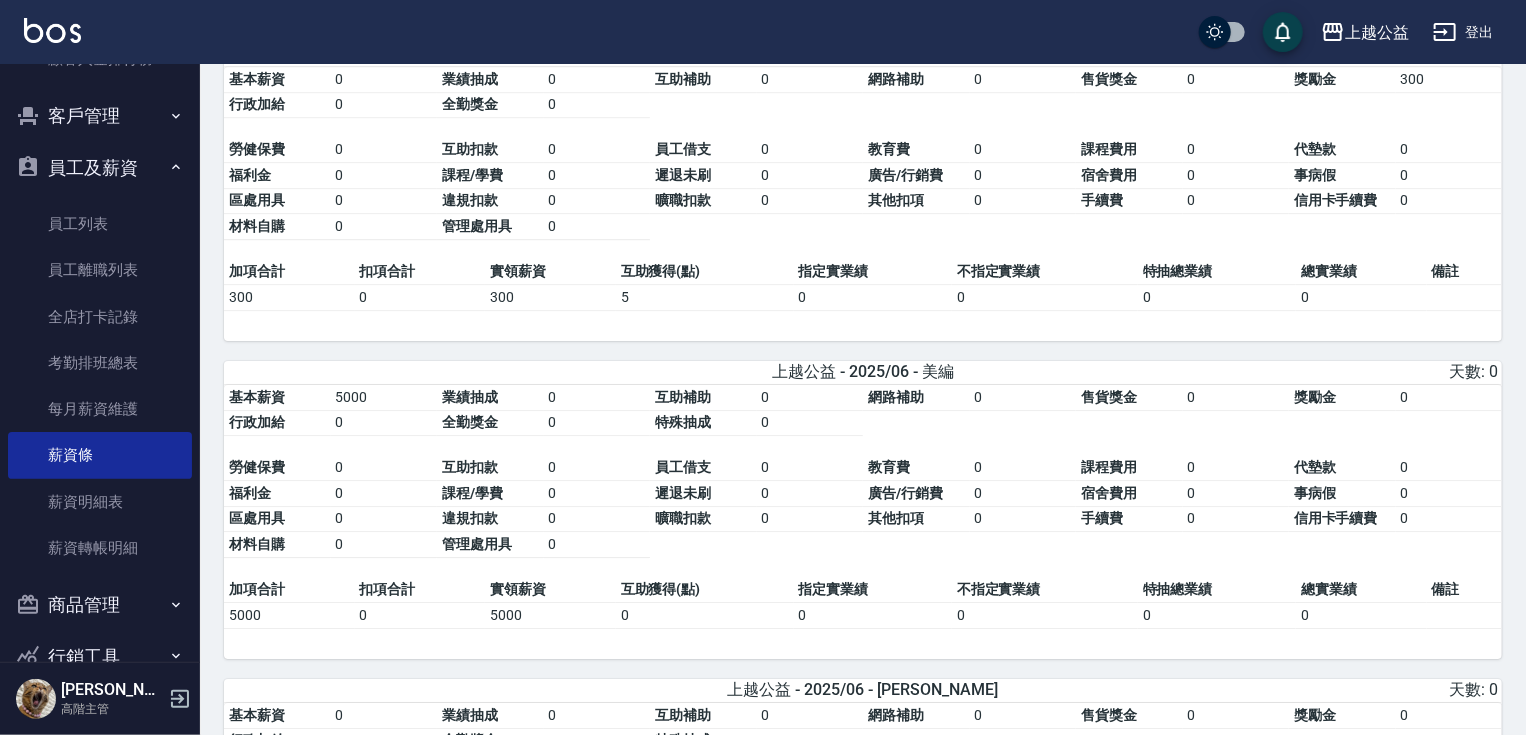 drag, startPoint x: 965, startPoint y: 420, endPoint x: 974, endPoint y: 480, distance: 60.671246 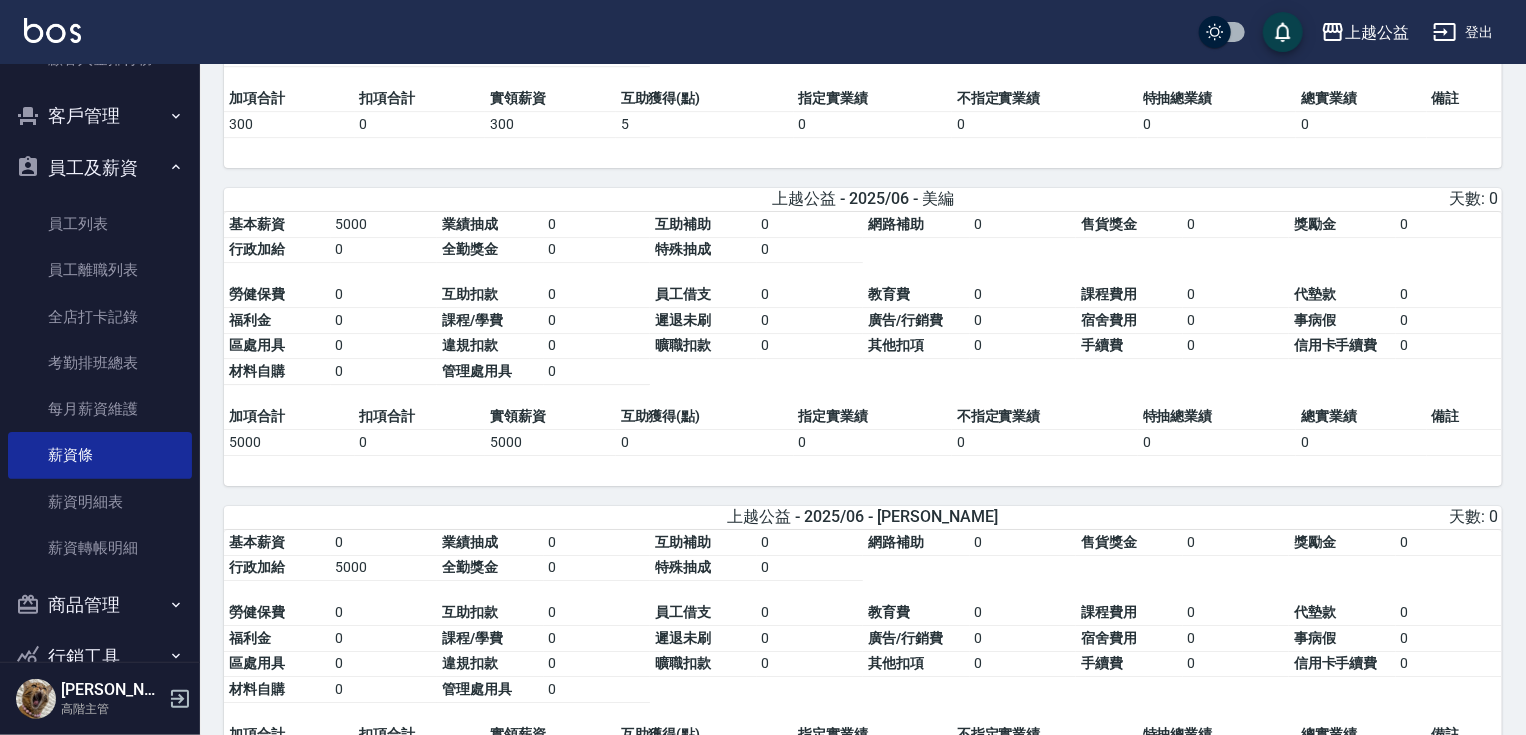 drag, startPoint x: 987, startPoint y: 540, endPoint x: 989, endPoint y: 551, distance: 11.18034 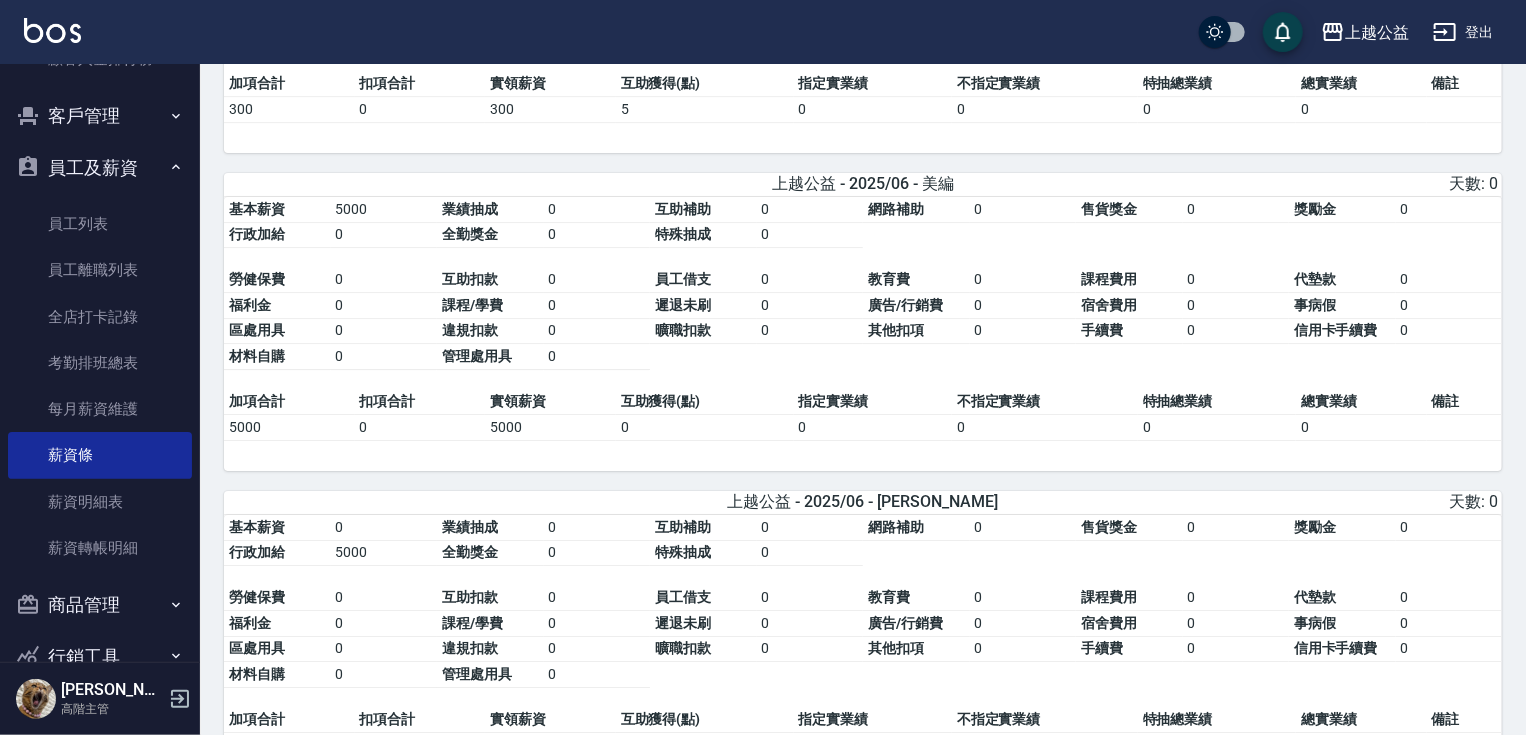 scroll, scrollTop: 3241, scrollLeft: 0, axis: vertical 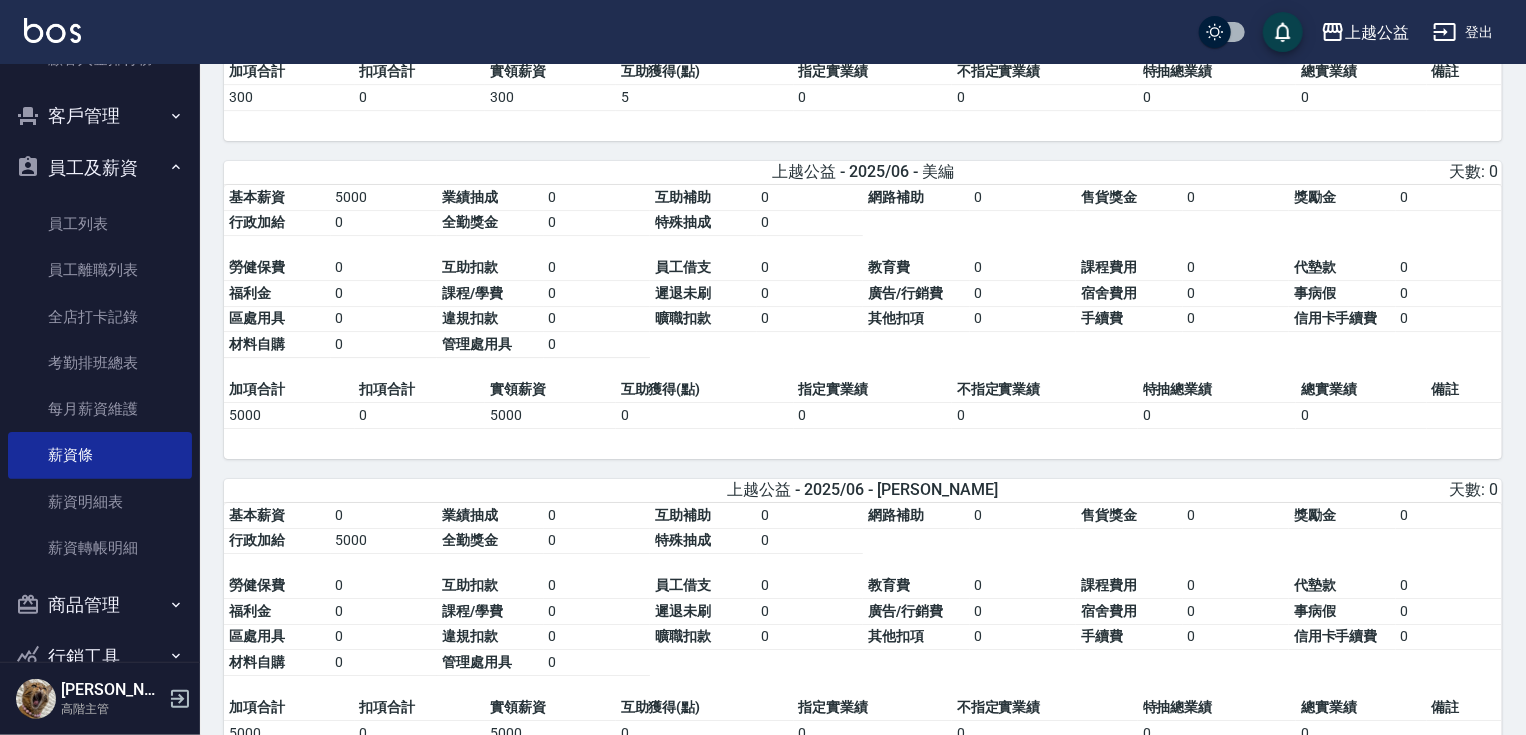 drag, startPoint x: 993, startPoint y: 558, endPoint x: 996, endPoint y: 593, distance: 35.128338 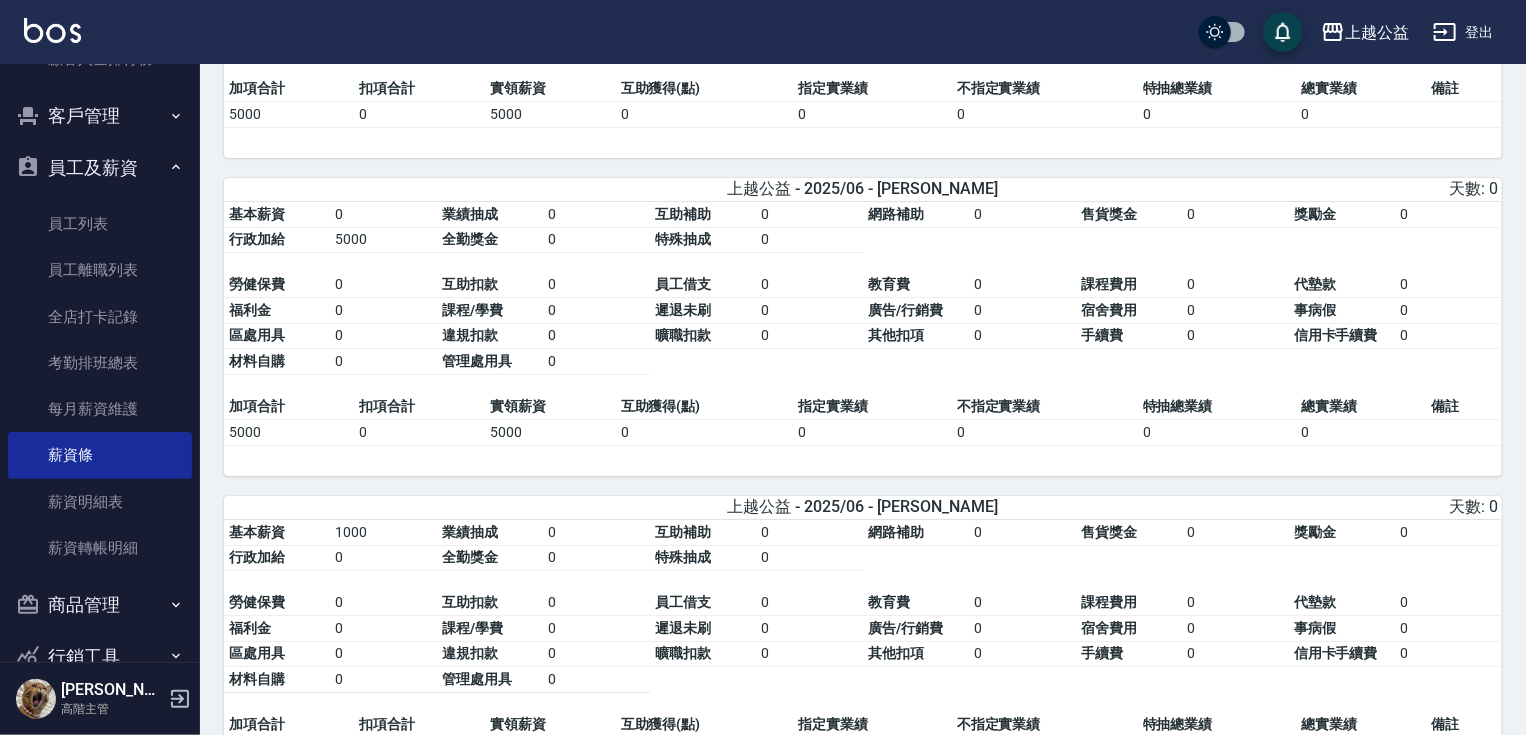 drag, startPoint x: 992, startPoint y: 583, endPoint x: 999, endPoint y: 644, distance: 61.400326 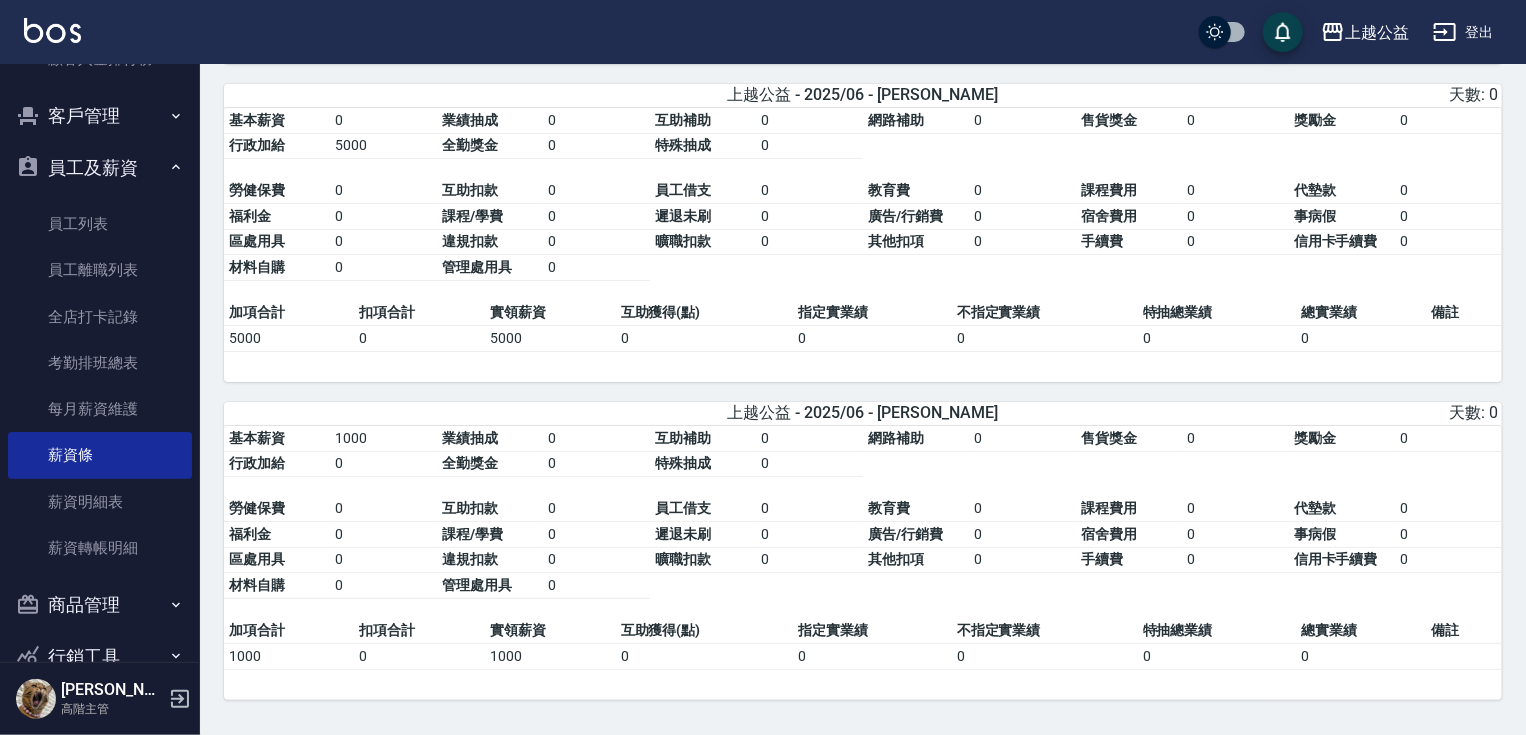 scroll, scrollTop: 3660, scrollLeft: 0, axis: vertical 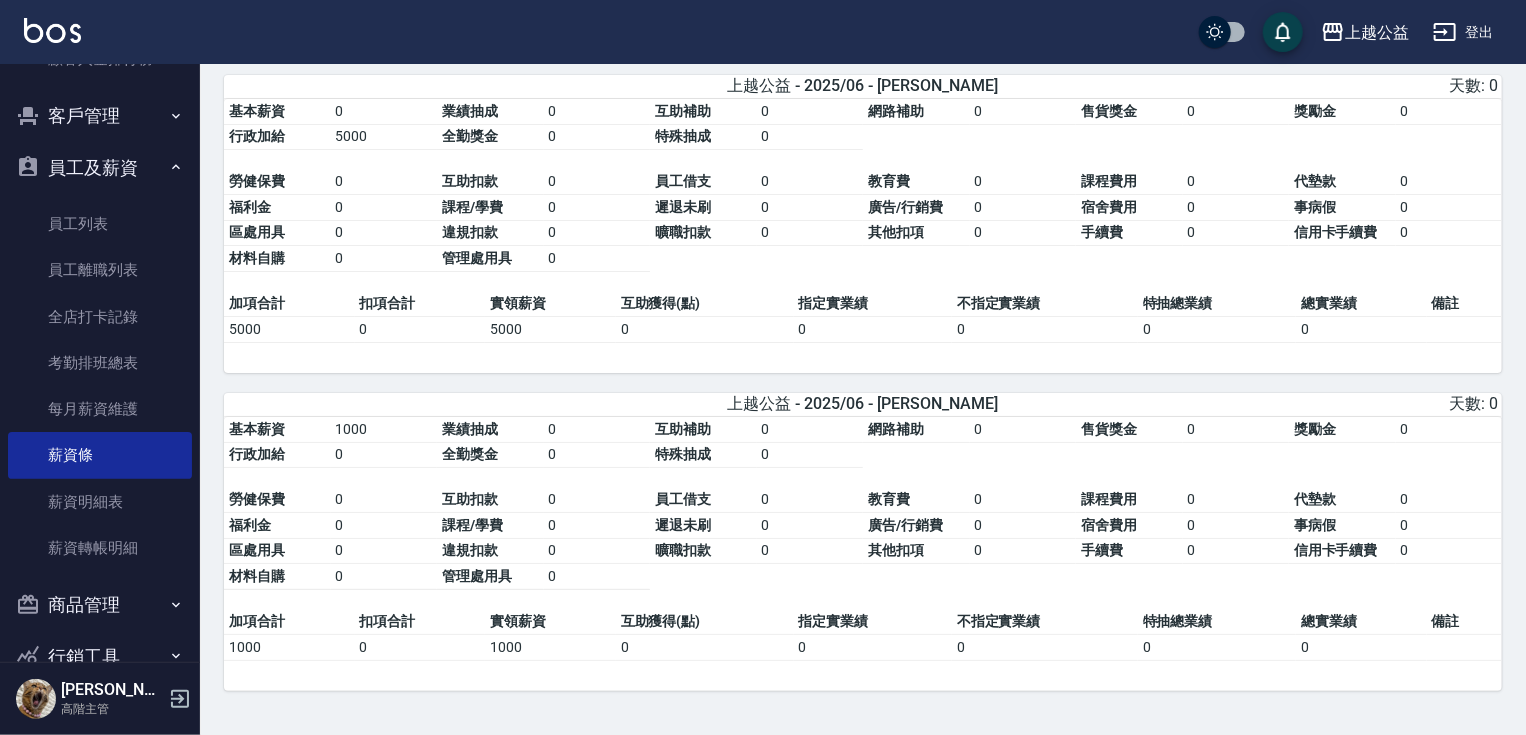 drag, startPoint x: 977, startPoint y: 492, endPoint x: 984, endPoint y: 542, distance: 50.48762 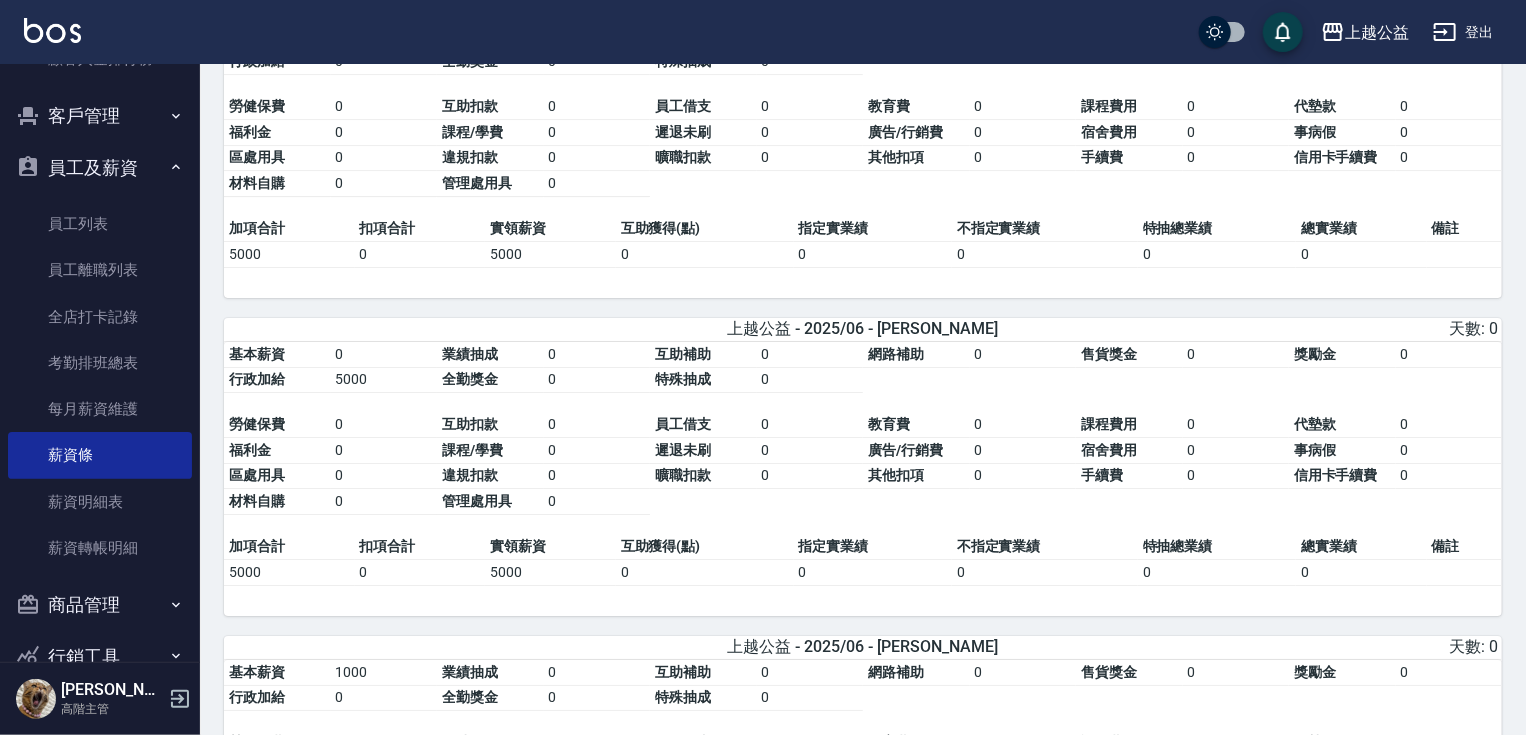 drag, startPoint x: 784, startPoint y: 422, endPoint x: 794, endPoint y: 260, distance: 162.30835 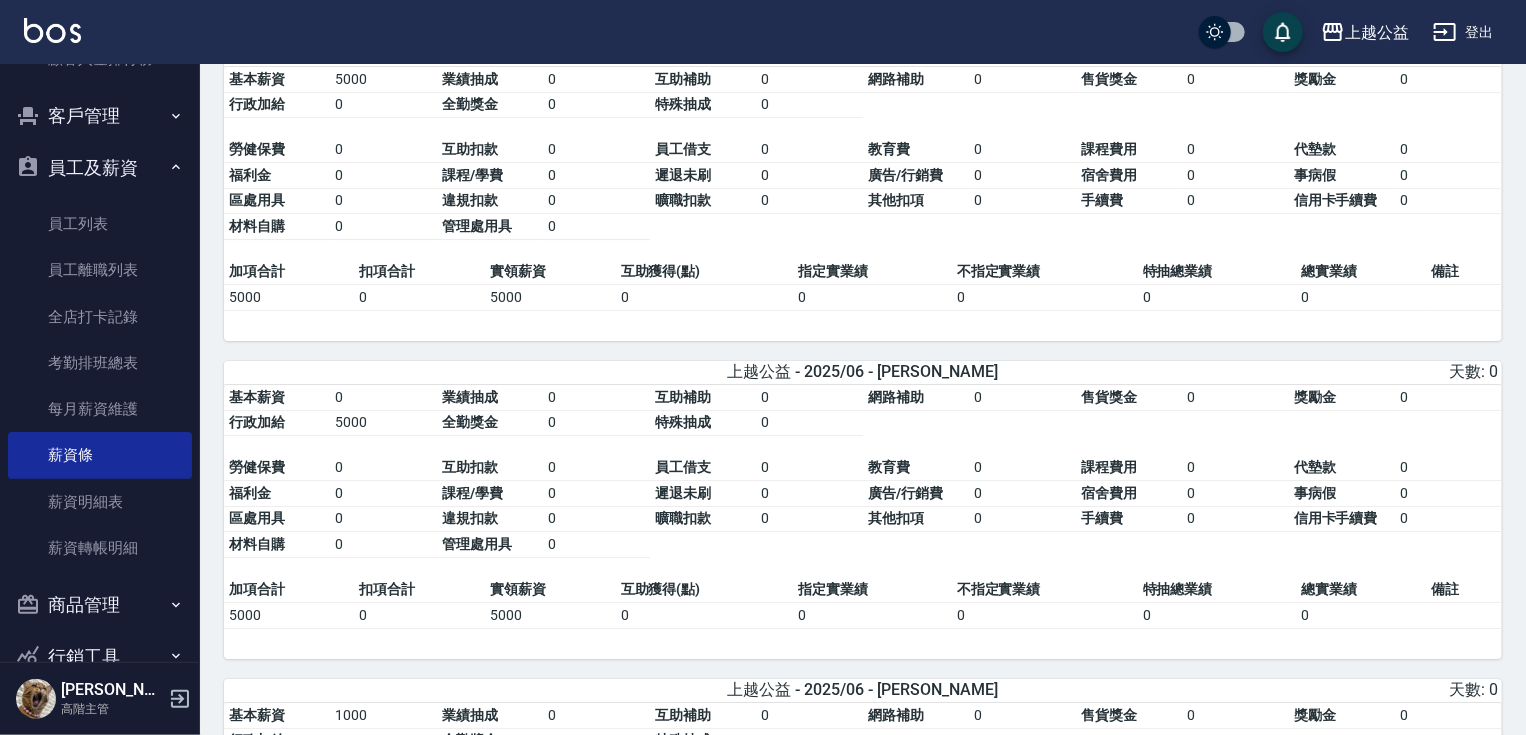 drag, startPoint x: 847, startPoint y: 448, endPoint x: 845, endPoint y: 496, distance: 48.04165 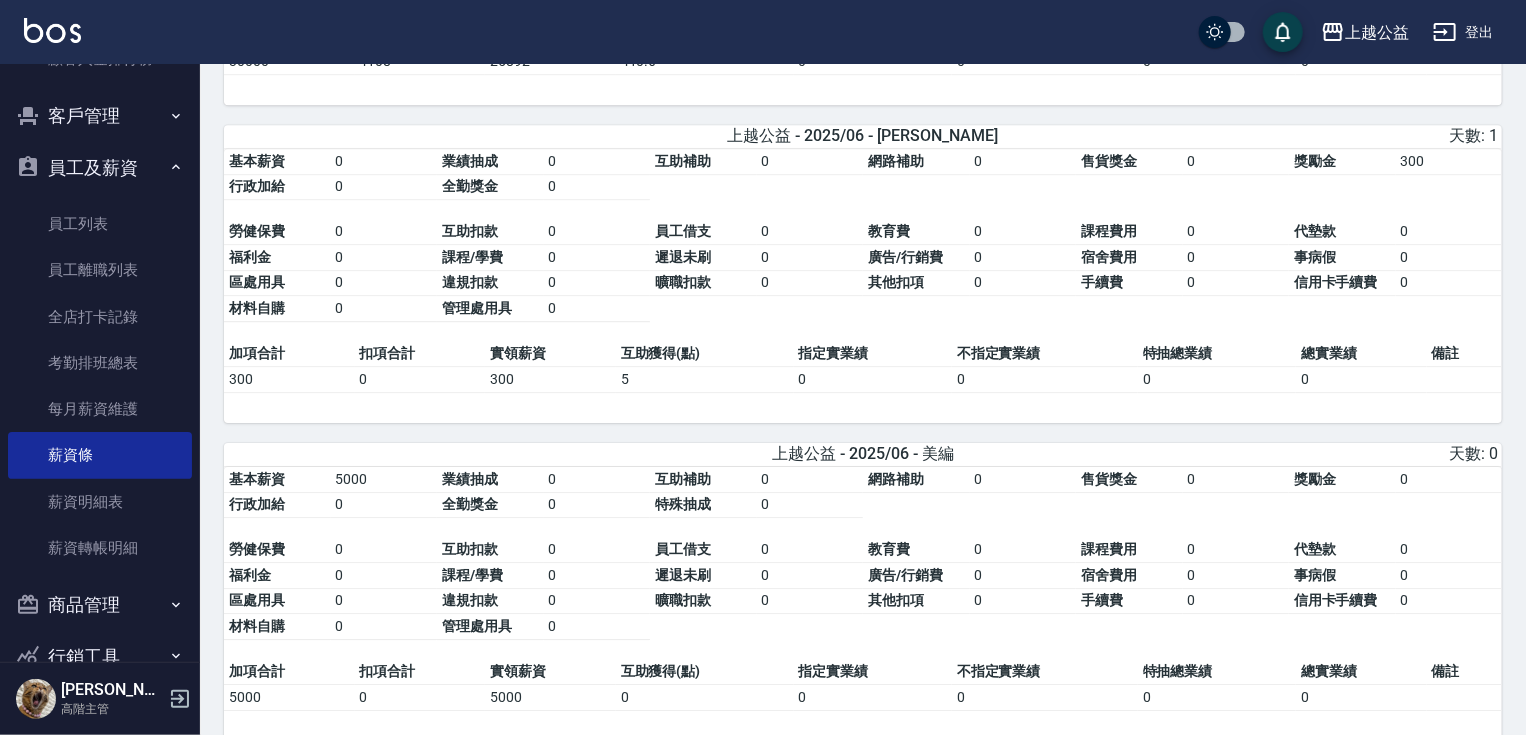 drag, startPoint x: 1056, startPoint y: 403, endPoint x: 1064, endPoint y: 336, distance: 67.47592 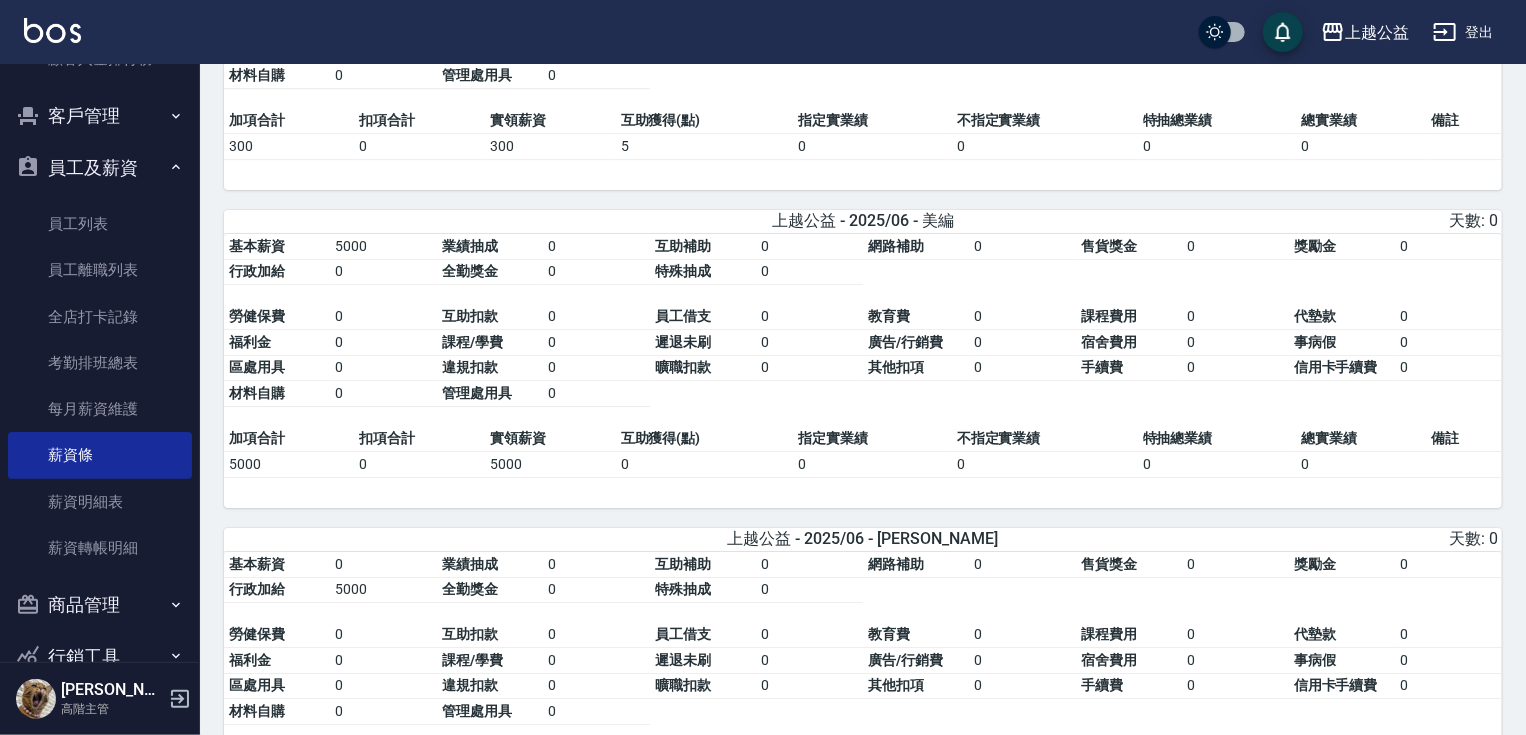 scroll, scrollTop: 3205, scrollLeft: 0, axis: vertical 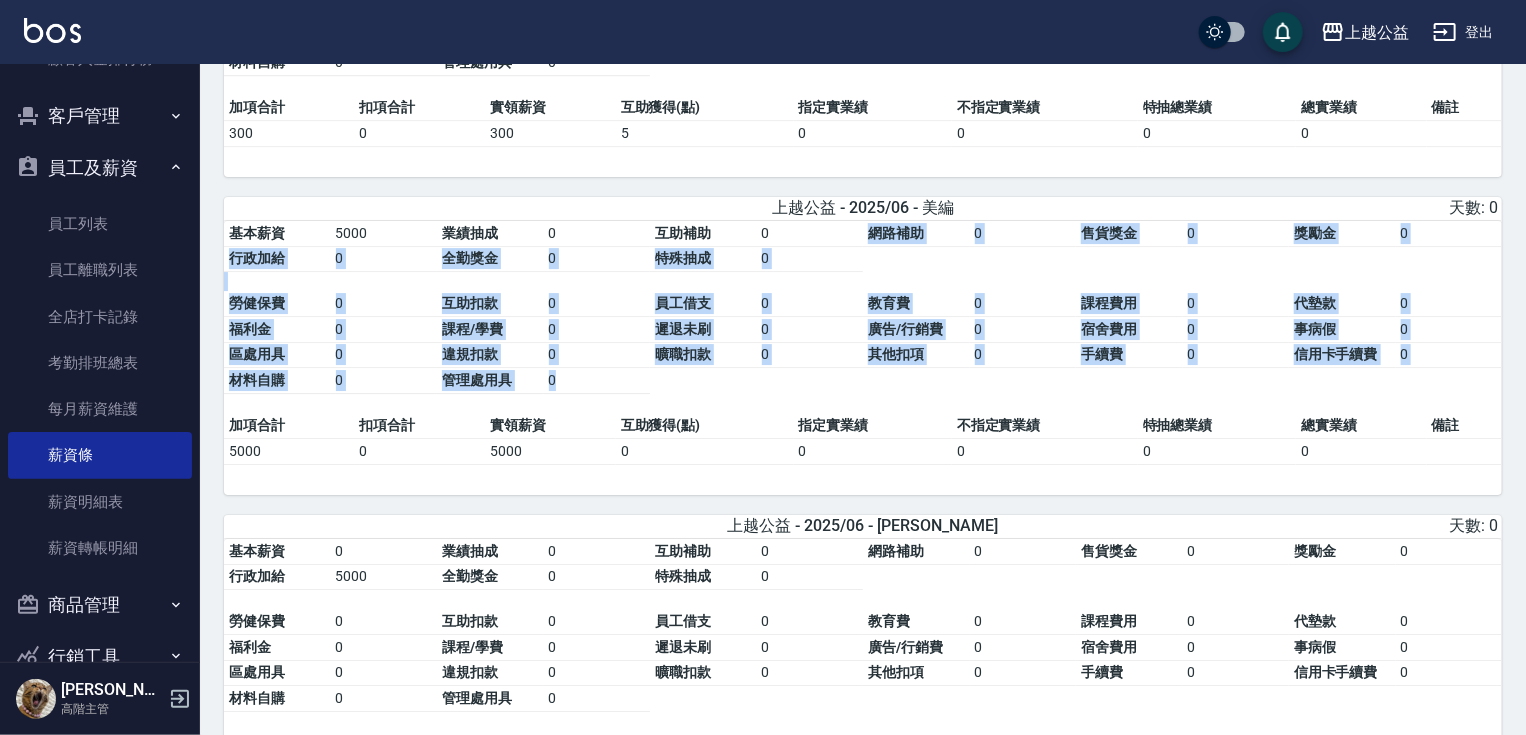 drag, startPoint x: 736, startPoint y: 392, endPoint x: 780, endPoint y: 239, distance: 159.20113 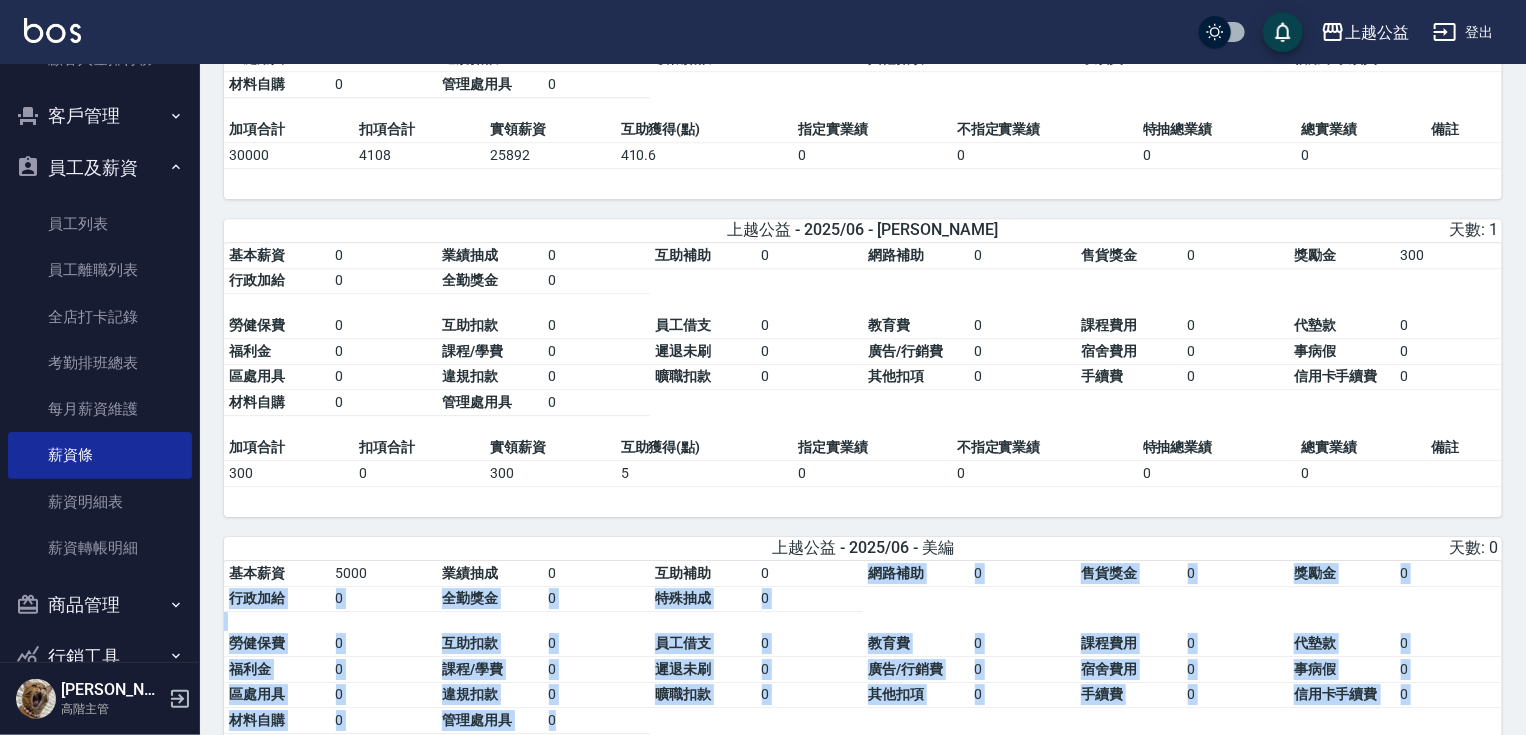 scroll, scrollTop: 2841, scrollLeft: 0, axis: vertical 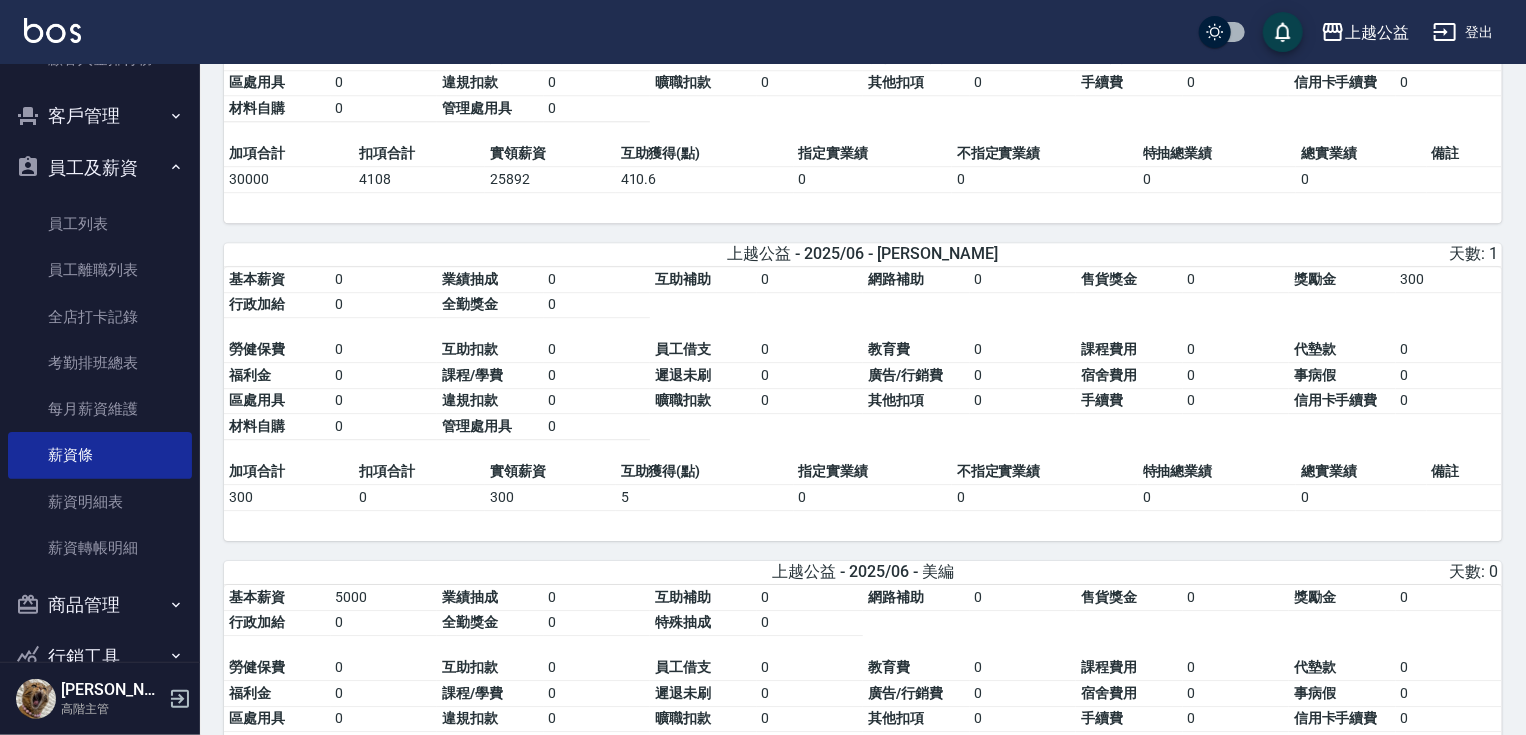 click on "總實業績" at bounding box center [1361, 472] 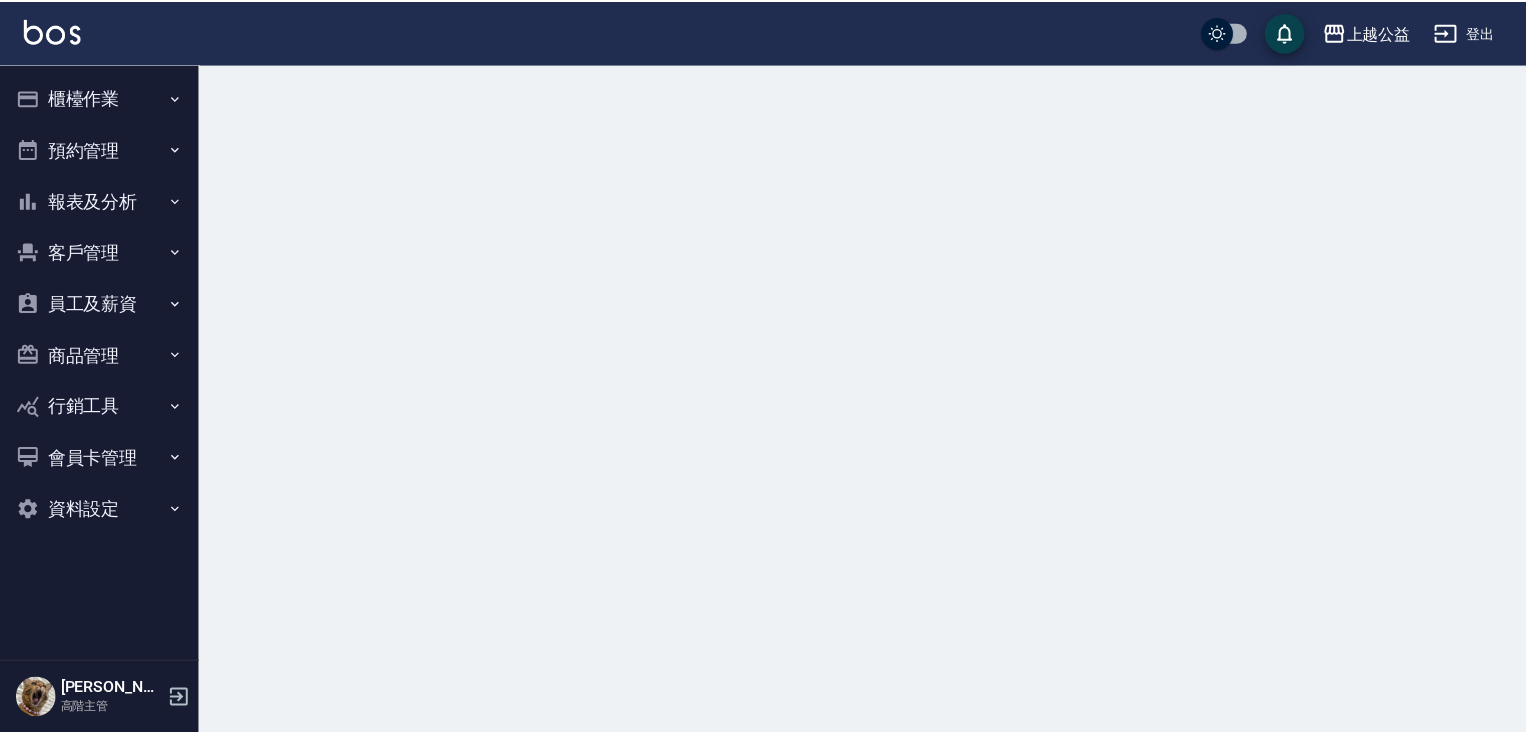 scroll, scrollTop: 0, scrollLeft: 0, axis: both 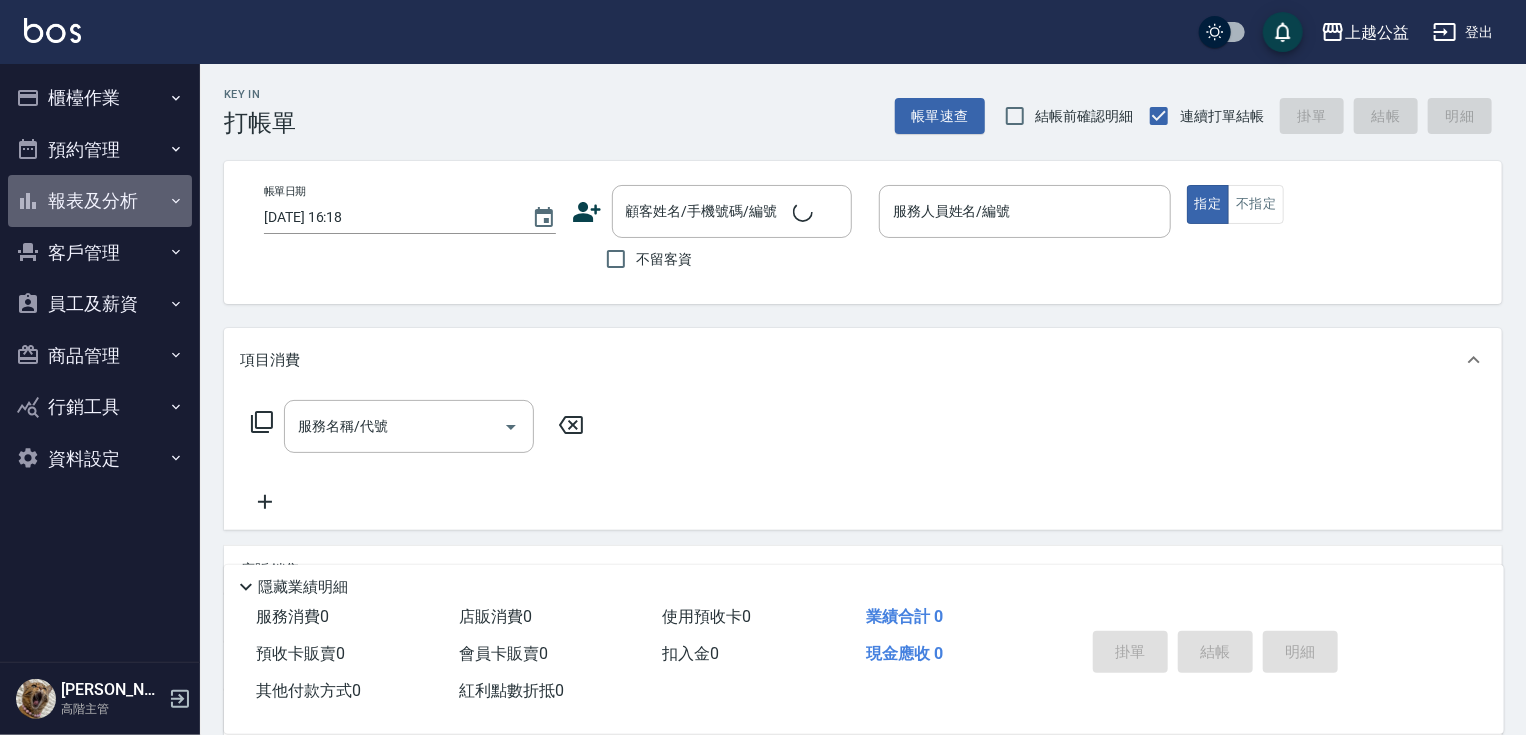 click on "報表及分析" at bounding box center [100, 201] 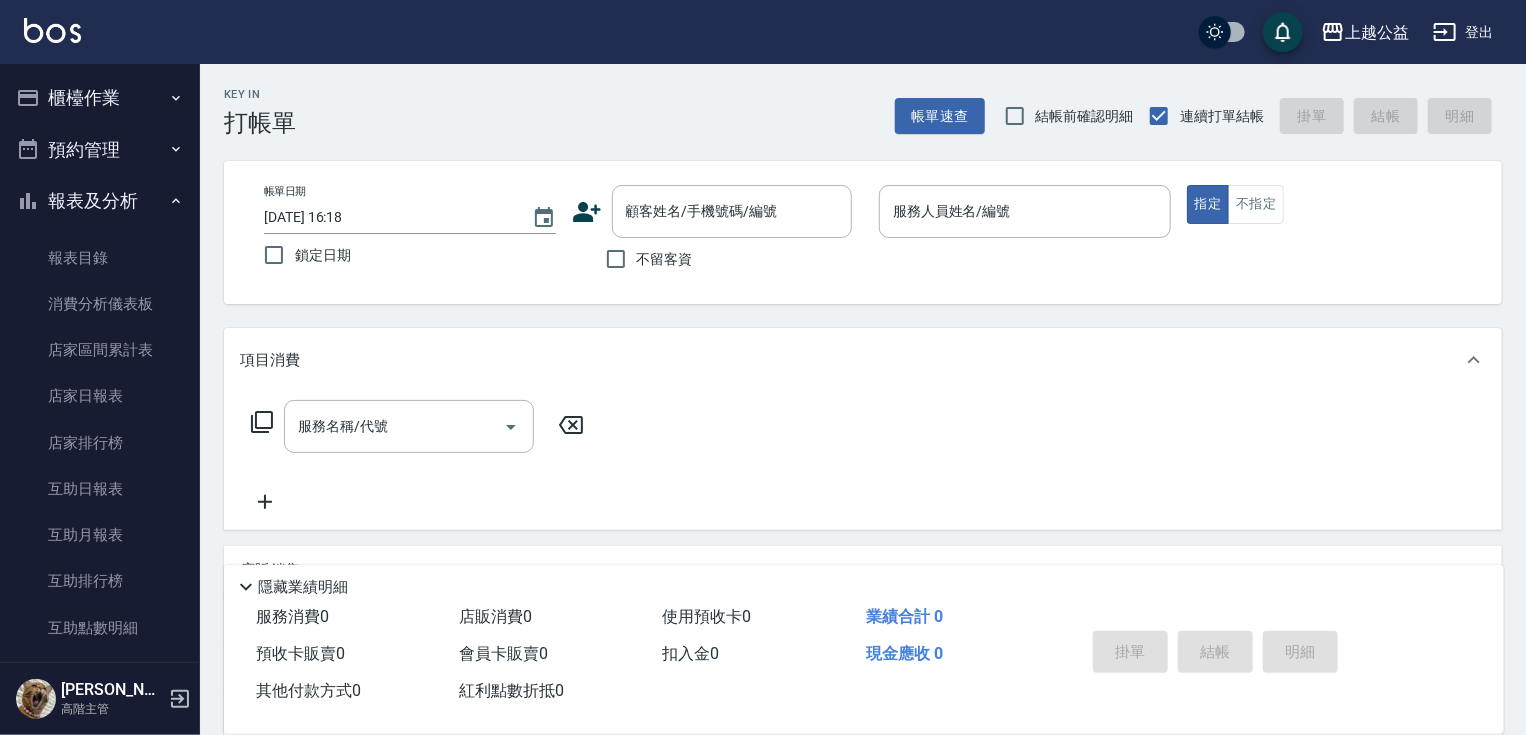 drag, startPoint x: 189, startPoint y: 136, endPoint x: 198, endPoint y: 212, distance: 76.53104 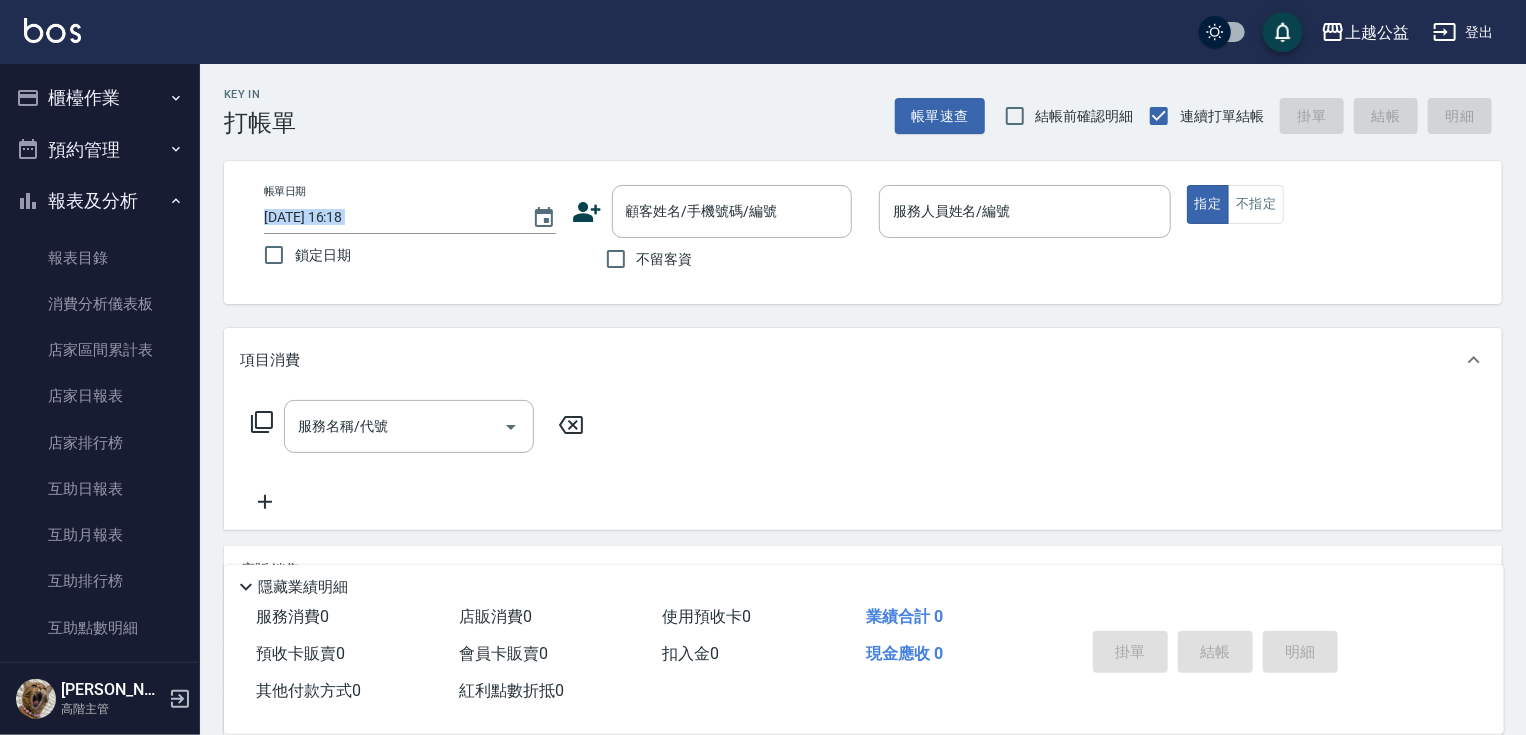 drag, startPoint x: 203, startPoint y: 183, endPoint x: 204, endPoint y: 262, distance: 79.00633 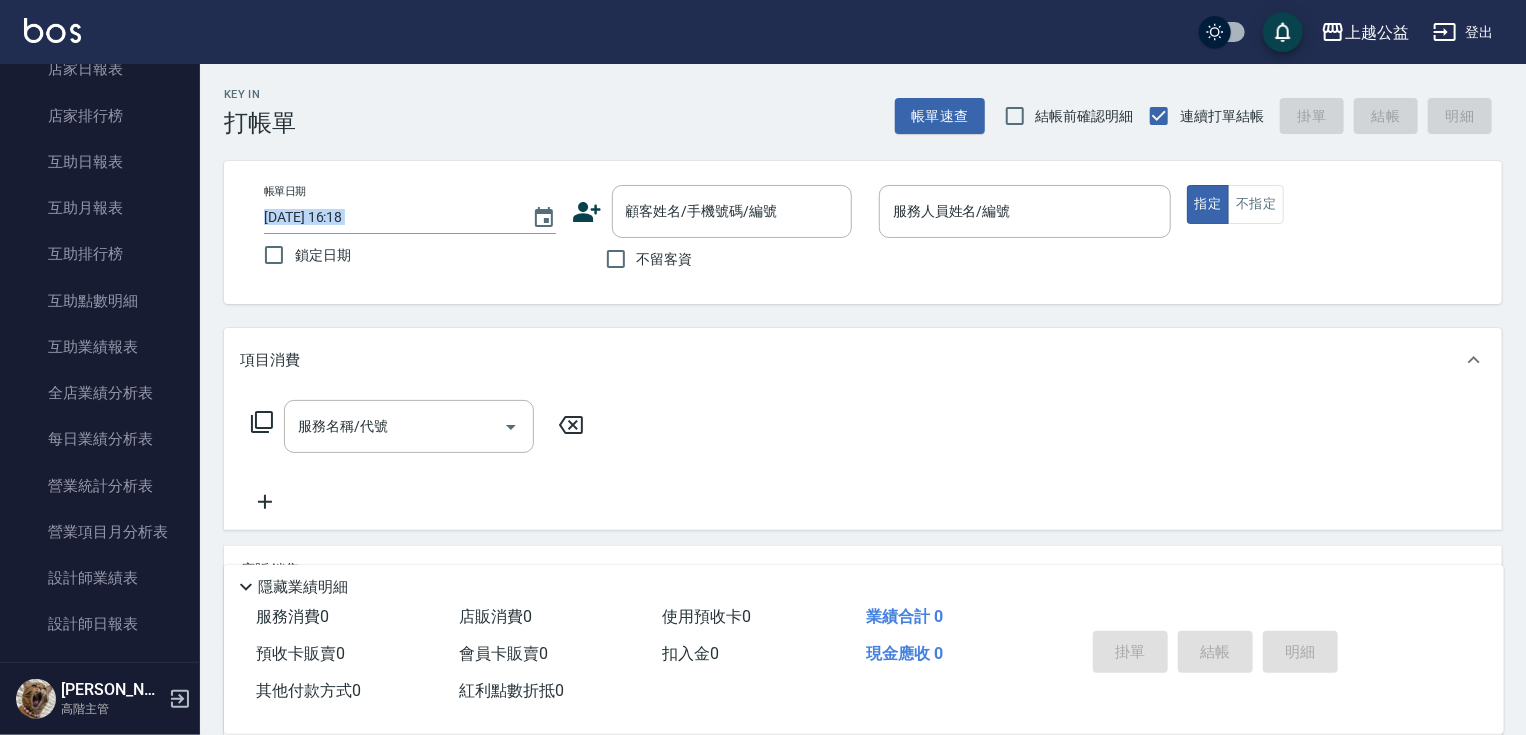 scroll, scrollTop: 305, scrollLeft: 0, axis: vertical 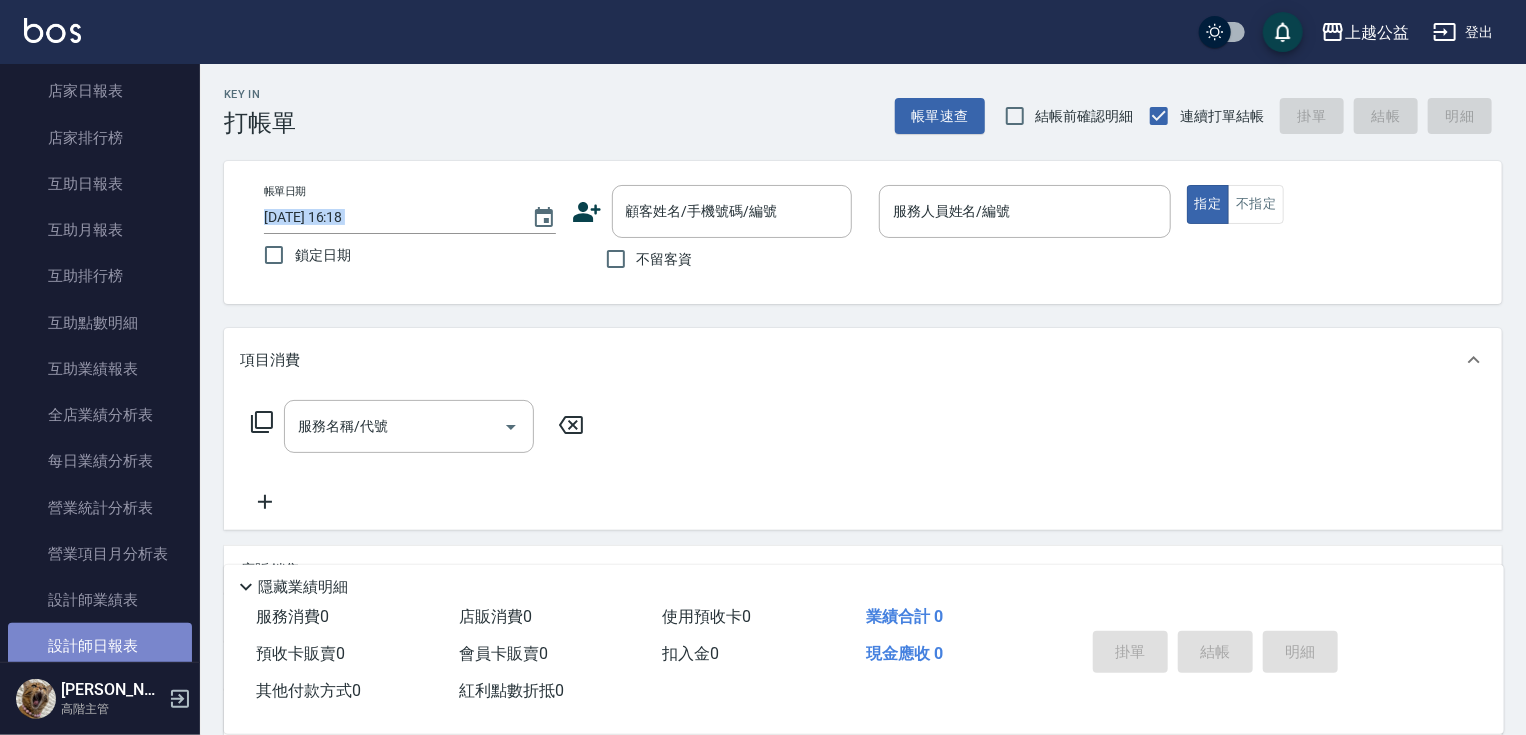 click on "設計師日報表" at bounding box center [100, 646] 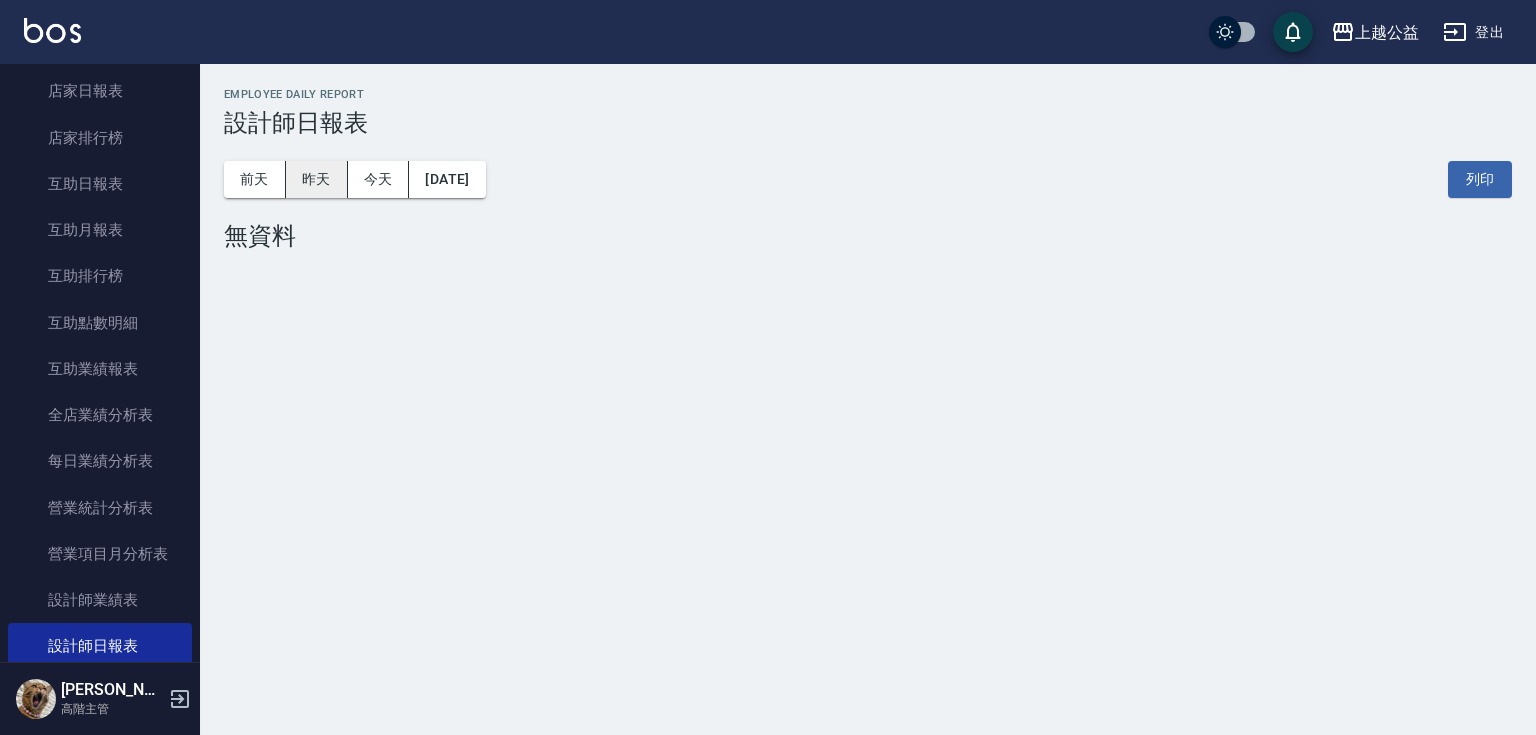 click on "昨天" at bounding box center (317, 179) 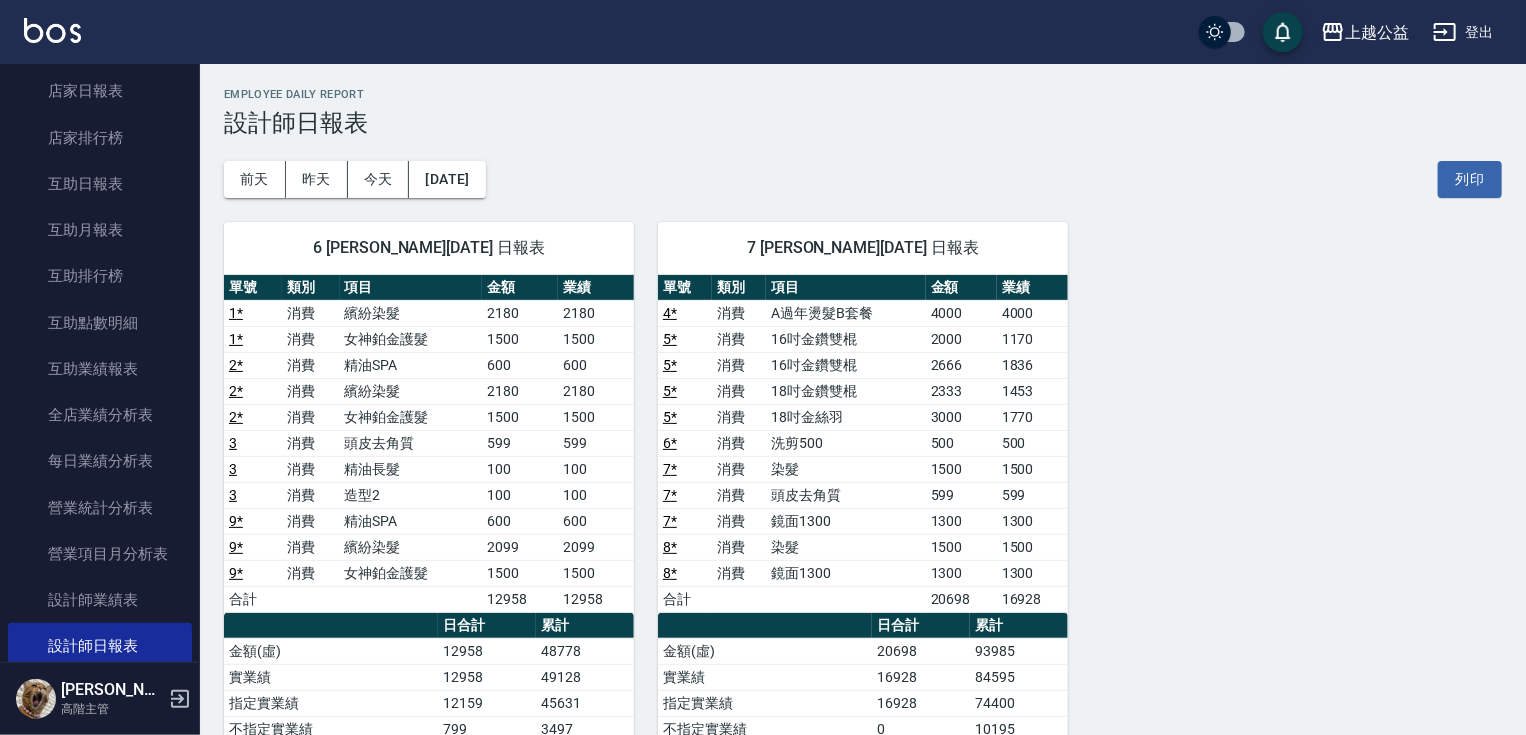 click on "4 *" at bounding box center [670, 313] 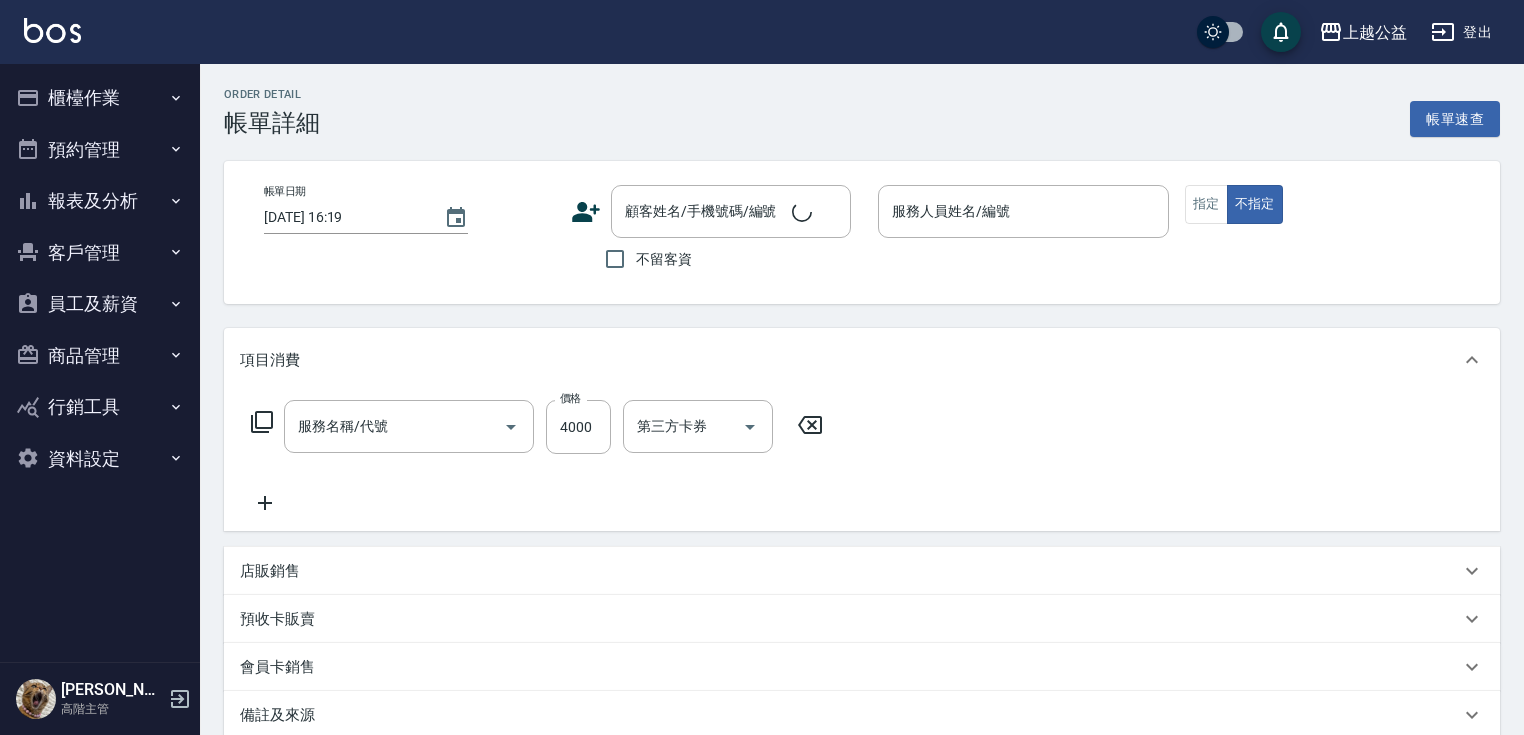 type on "2025/07/09 20:51" 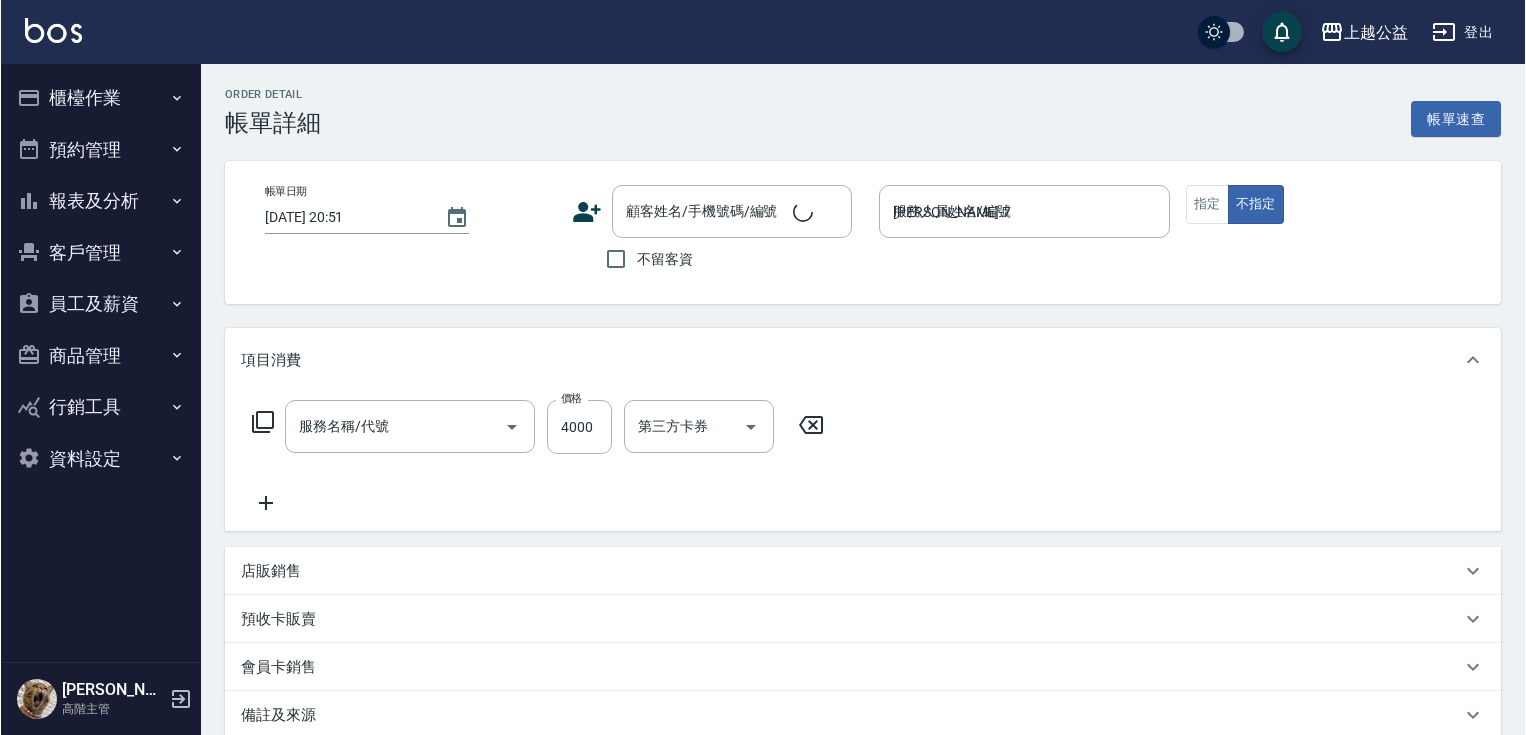 scroll, scrollTop: 0, scrollLeft: 0, axis: both 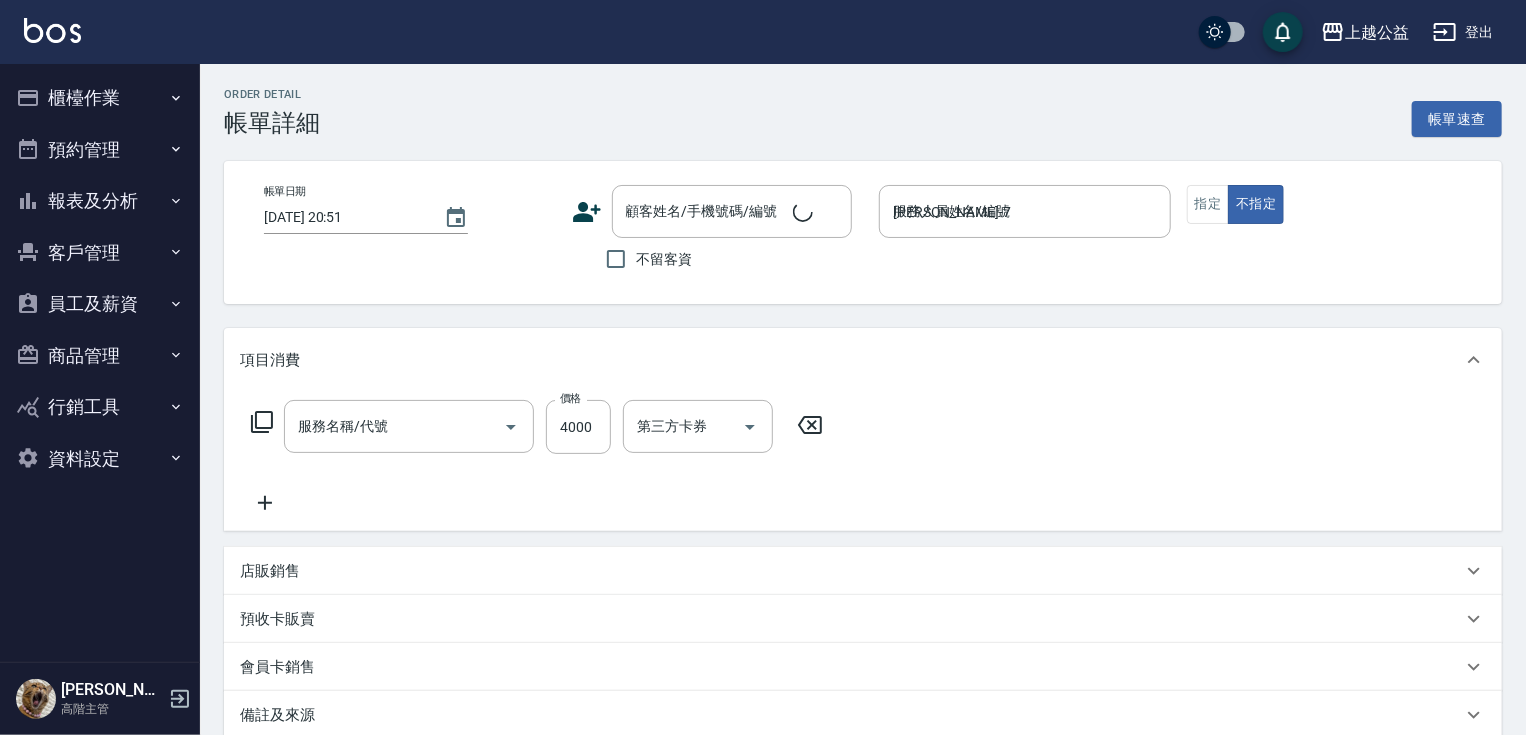 type on "A過年燙髮B套餐(224100)" 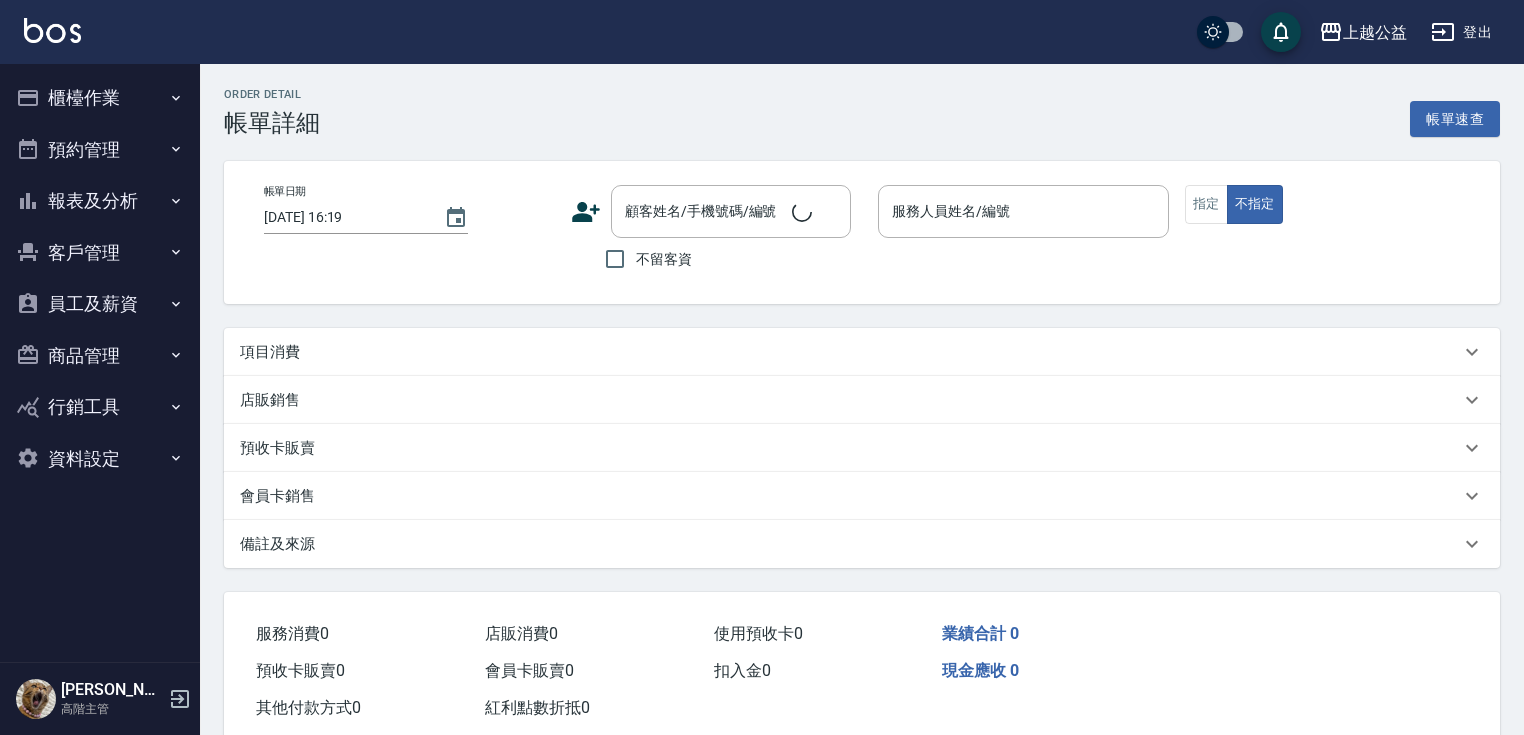 type on "2025/07/09 20:51" 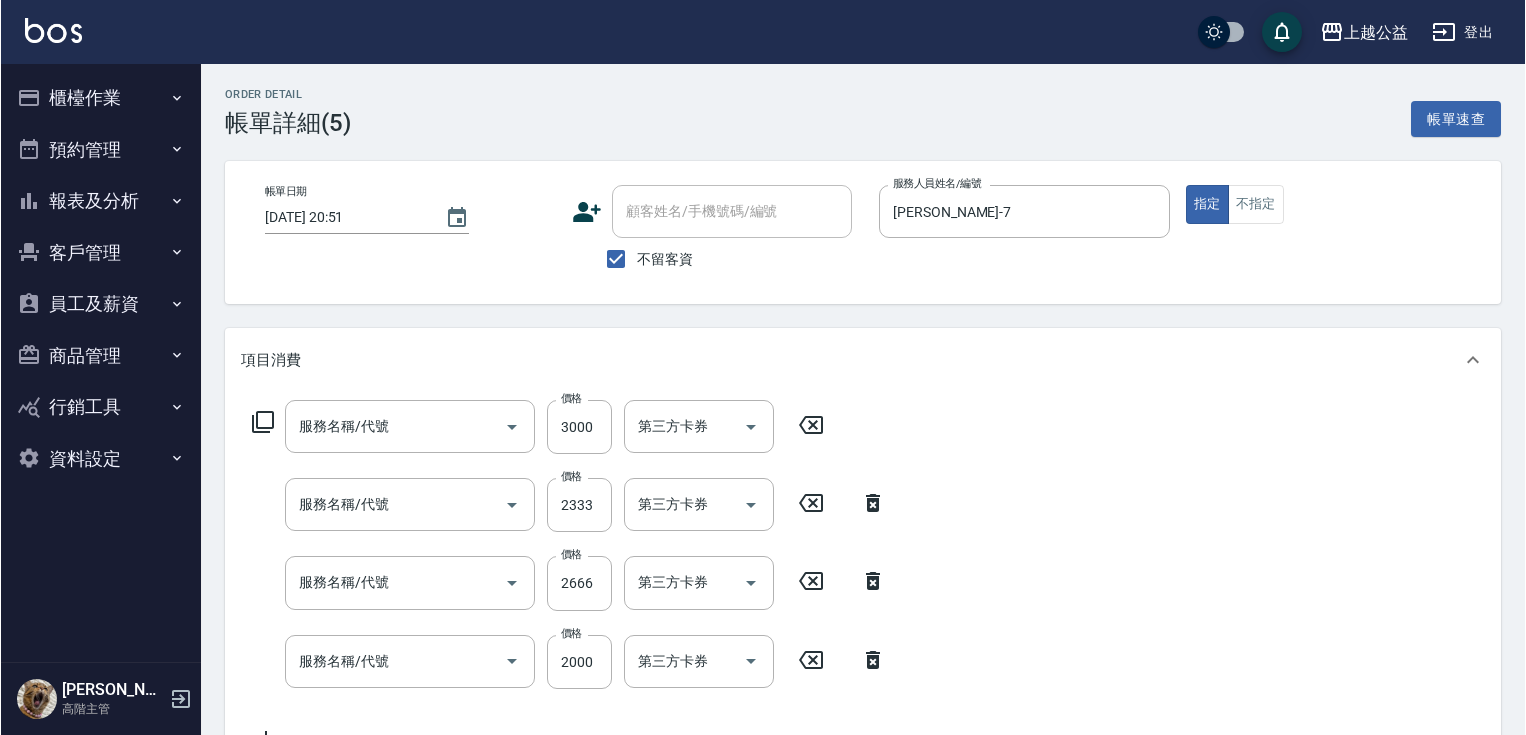 scroll, scrollTop: 0, scrollLeft: 0, axis: both 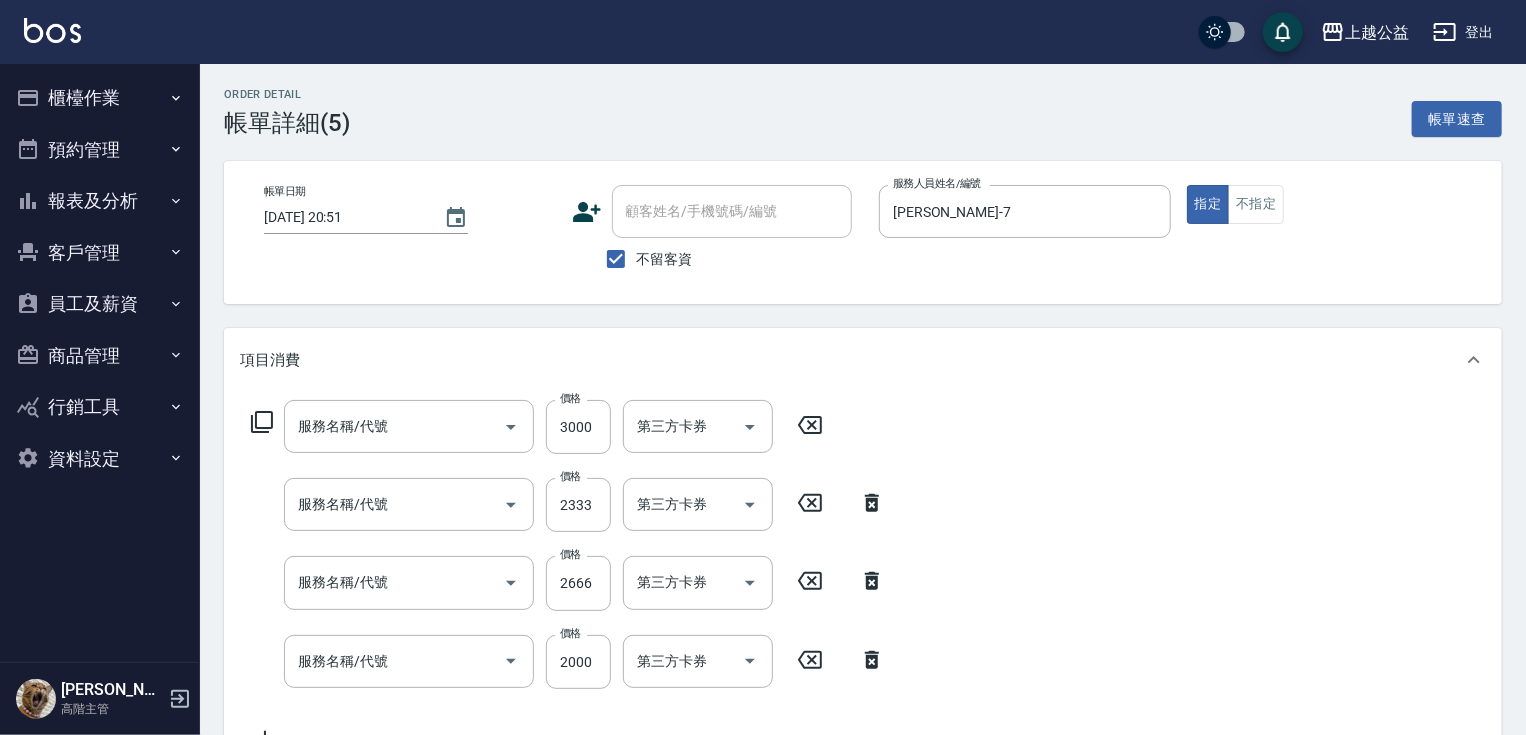 type on "中租零卡" 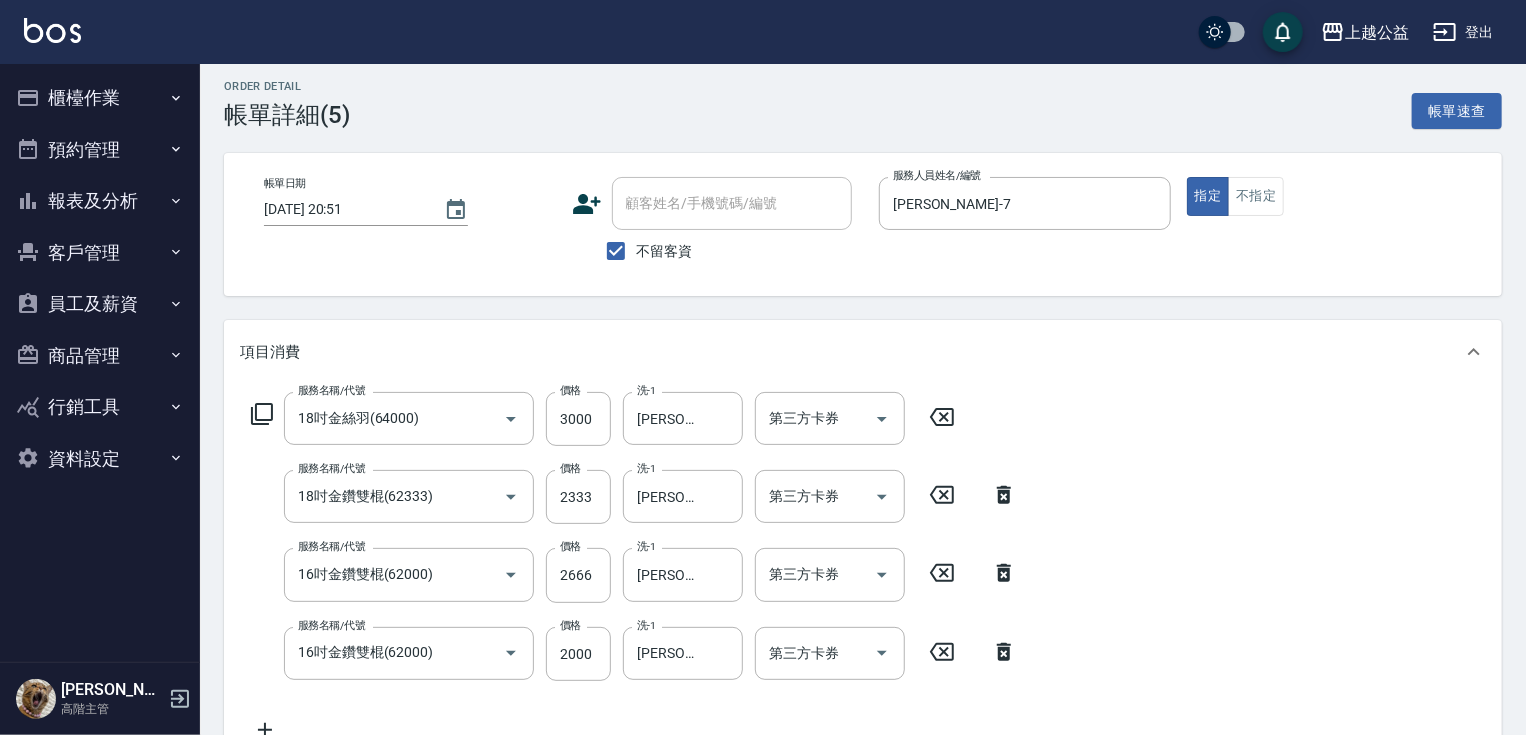 scroll, scrollTop: 0, scrollLeft: 0, axis: both 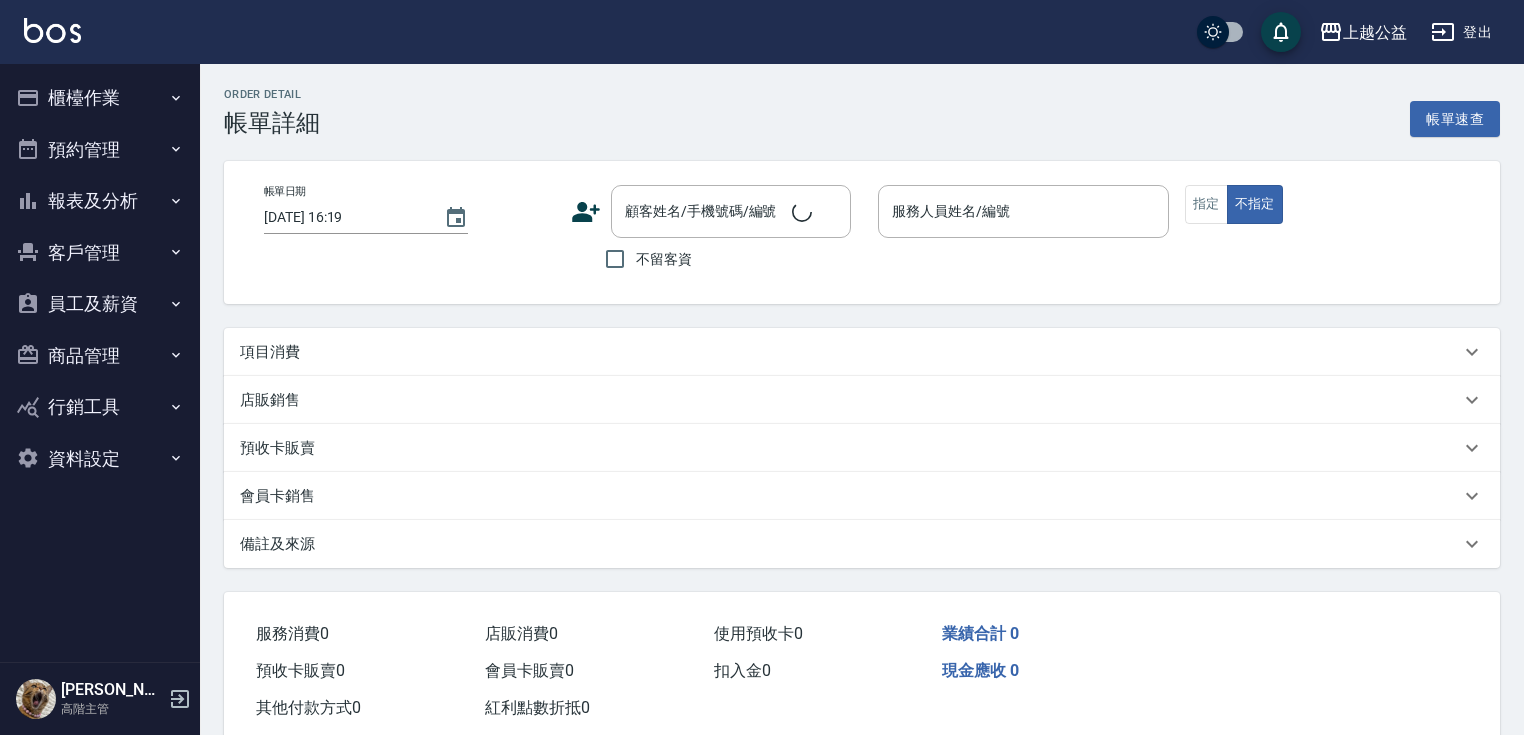 type on "[DATE] 20:53" 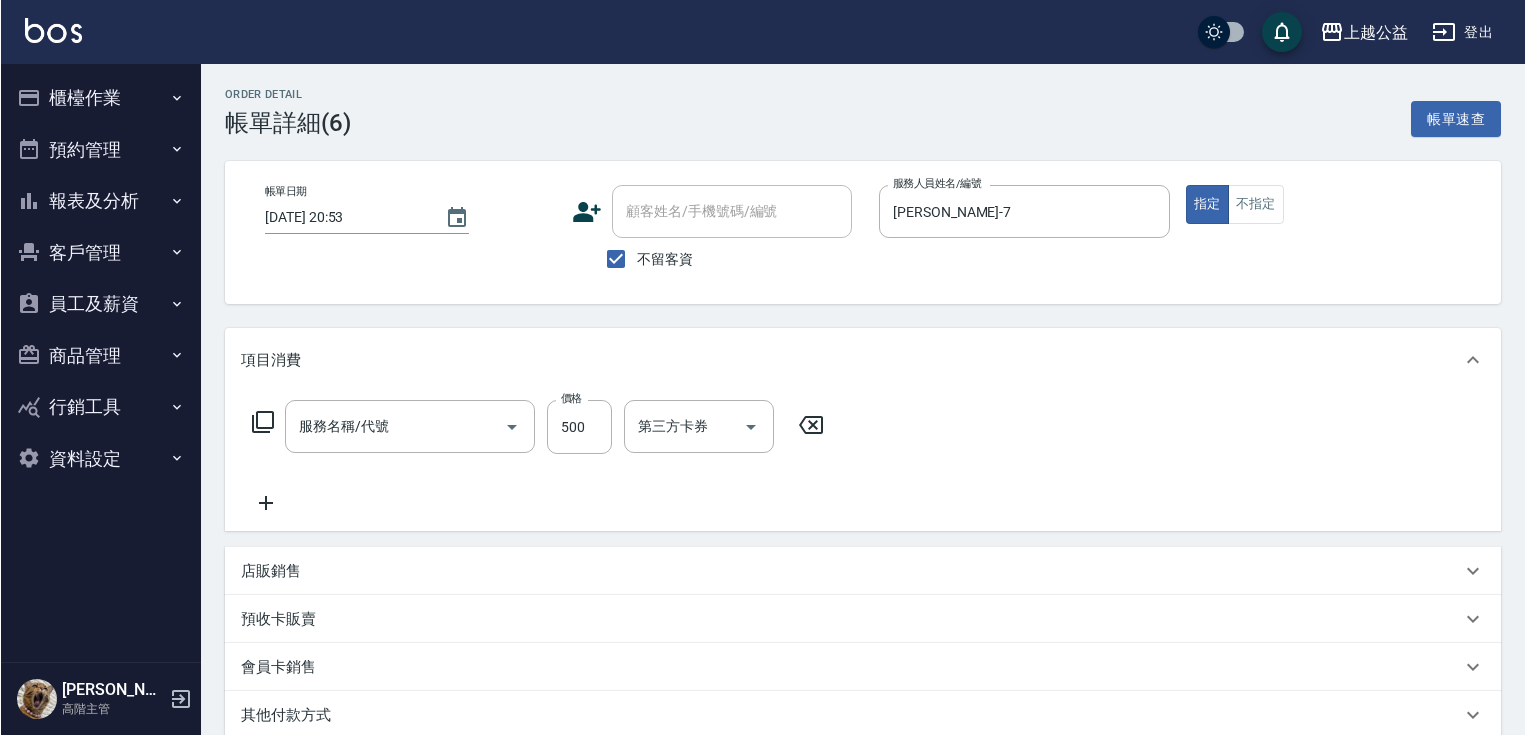 scroll, scrollTop: 0, scrollLeft: 0, axis: both 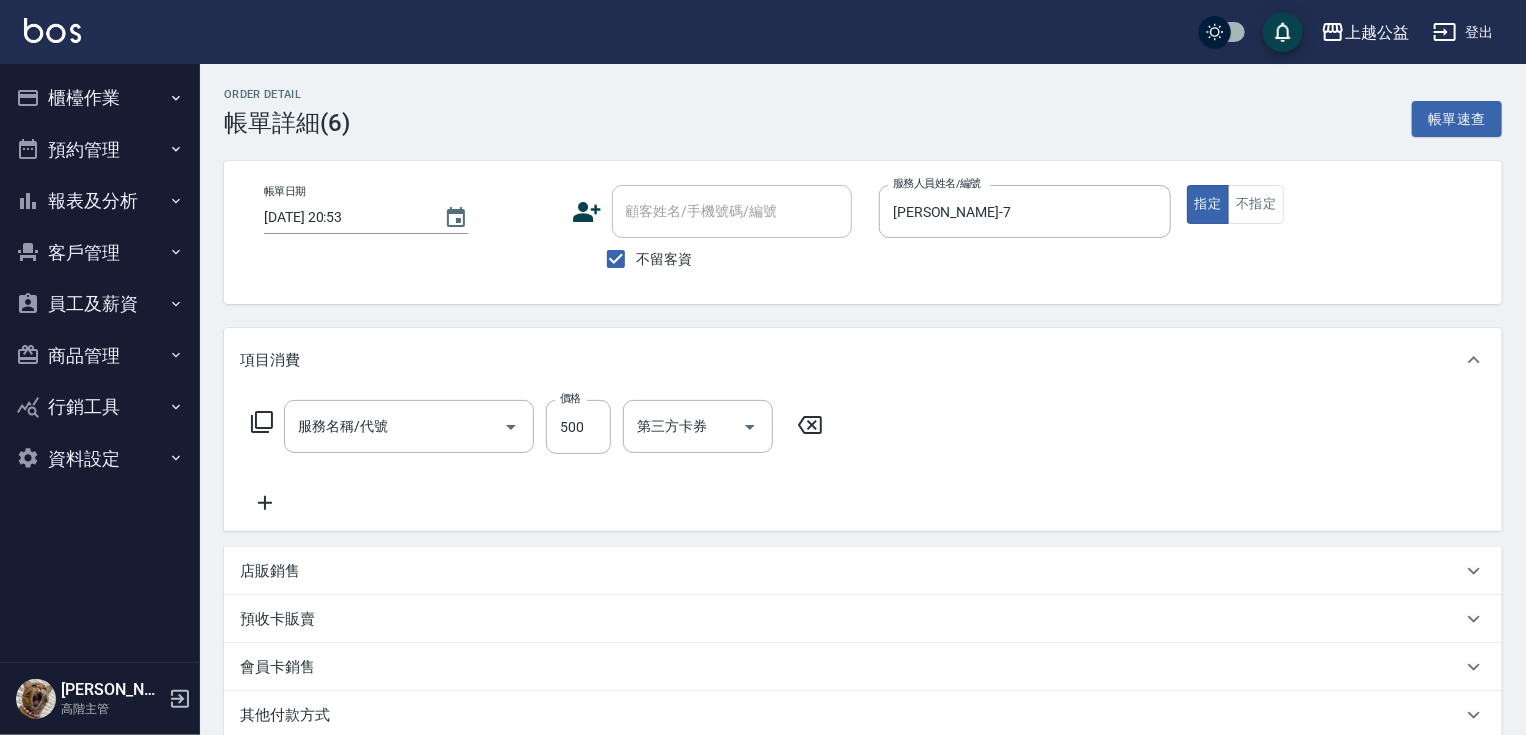 type on "洗剪500(500)" 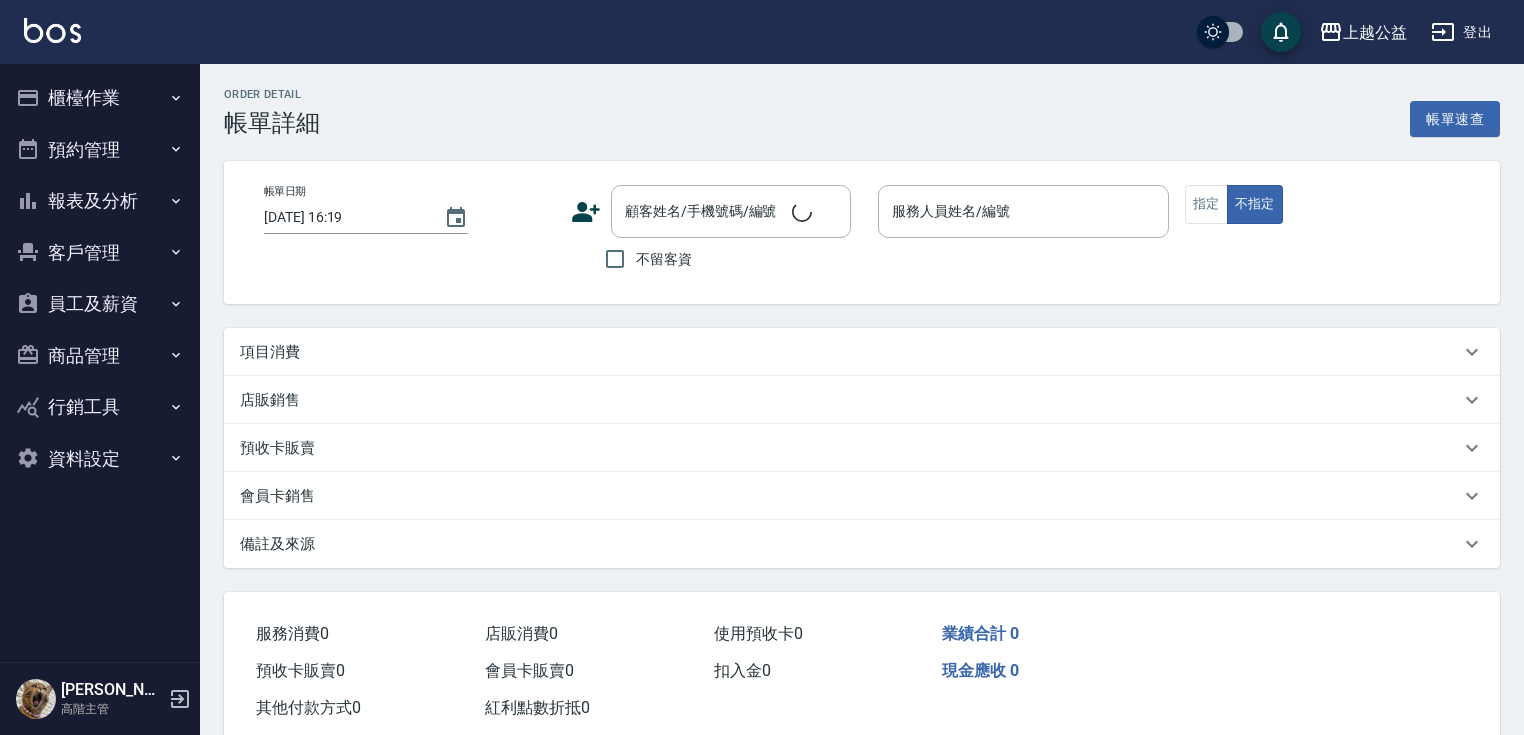 type on "[DATE] 20:53" 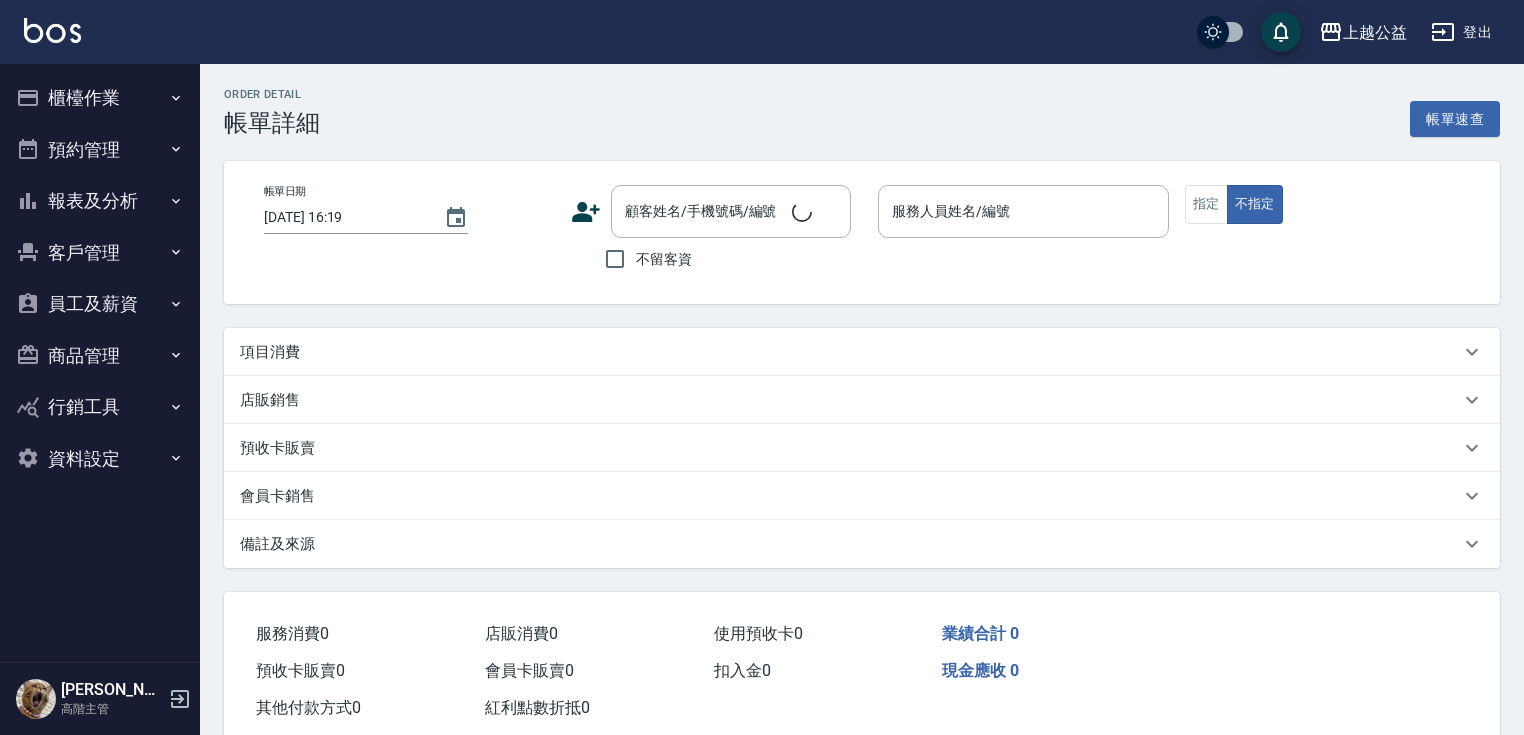checkbox on "true" 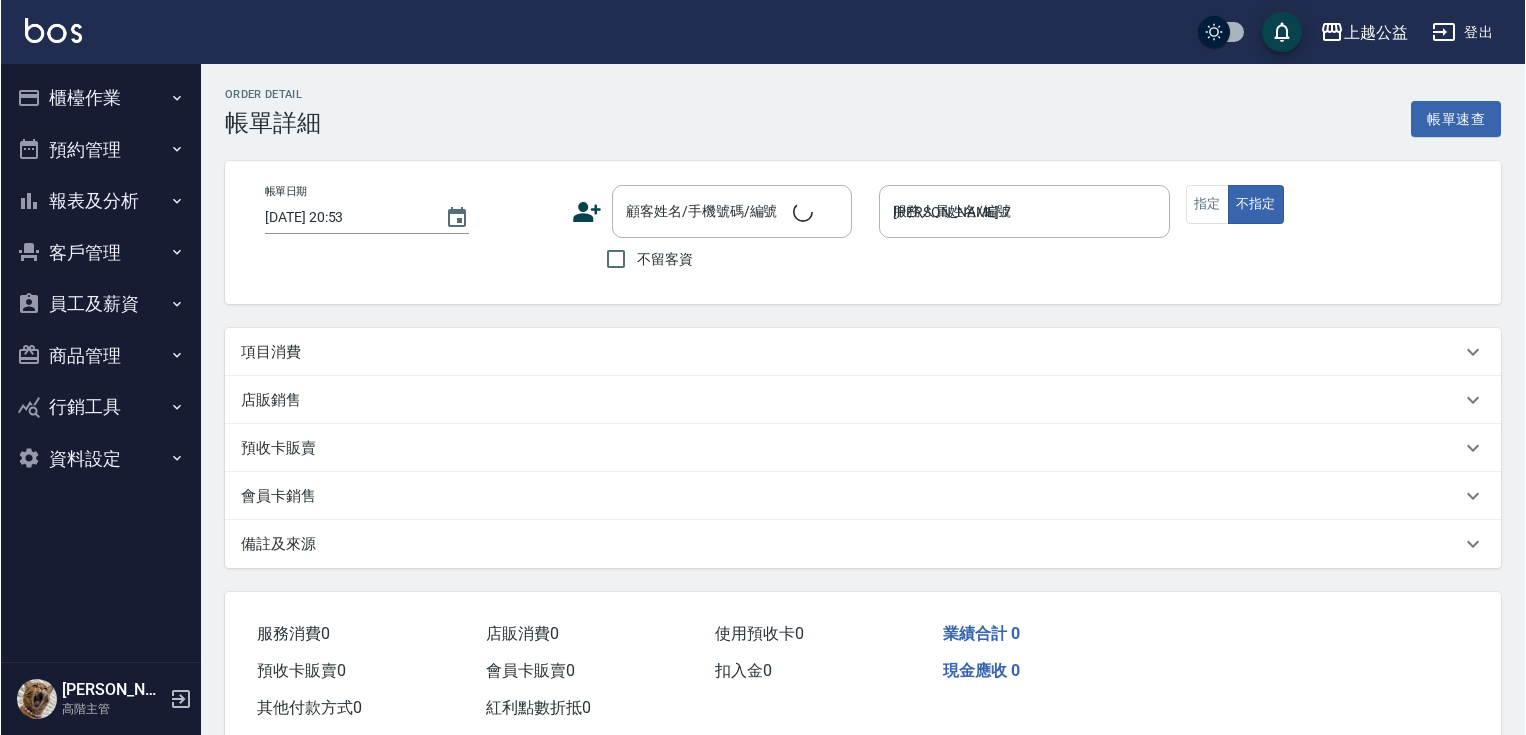scroll, scrollTop: 0, scrollLeft: 0, axis: both 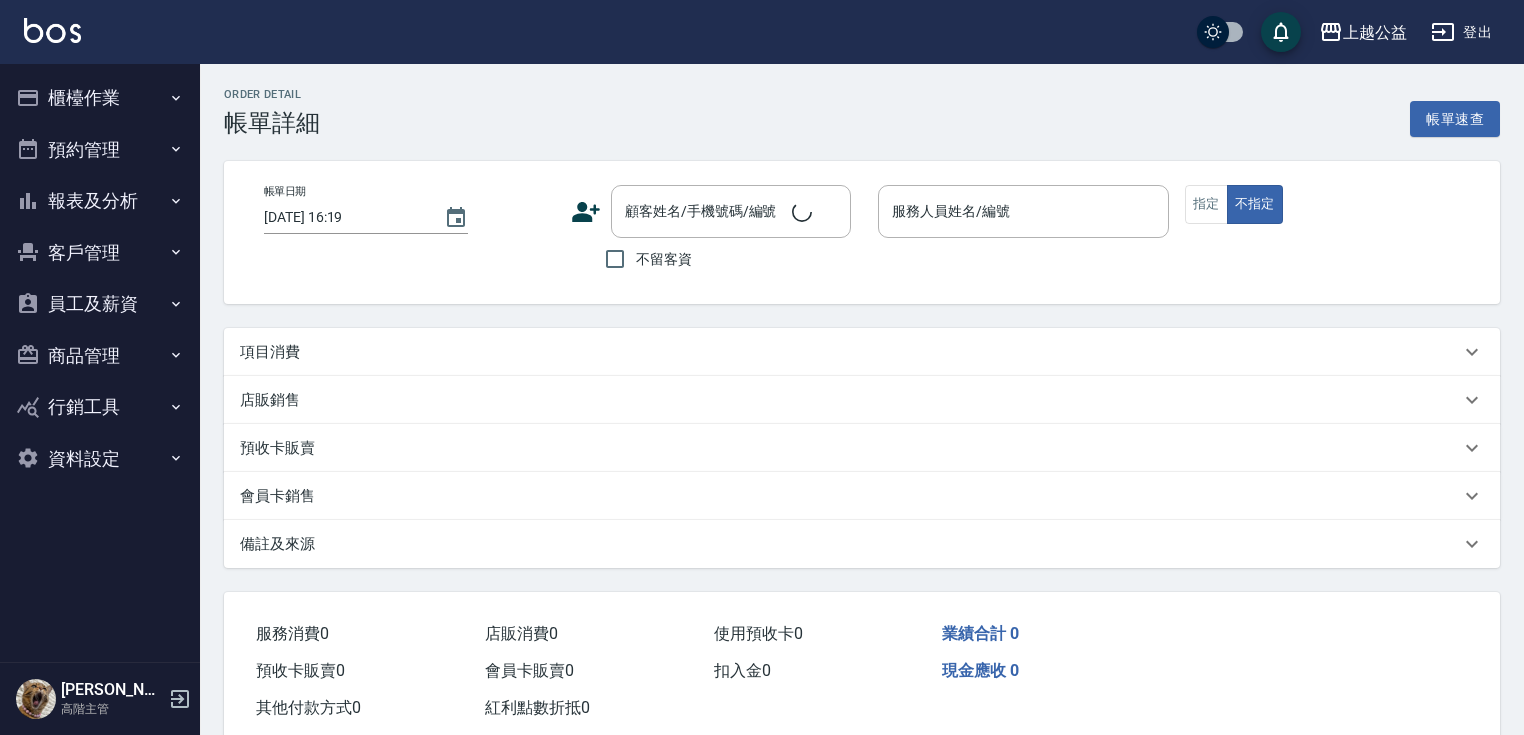 type on "[DATE] 21:13" 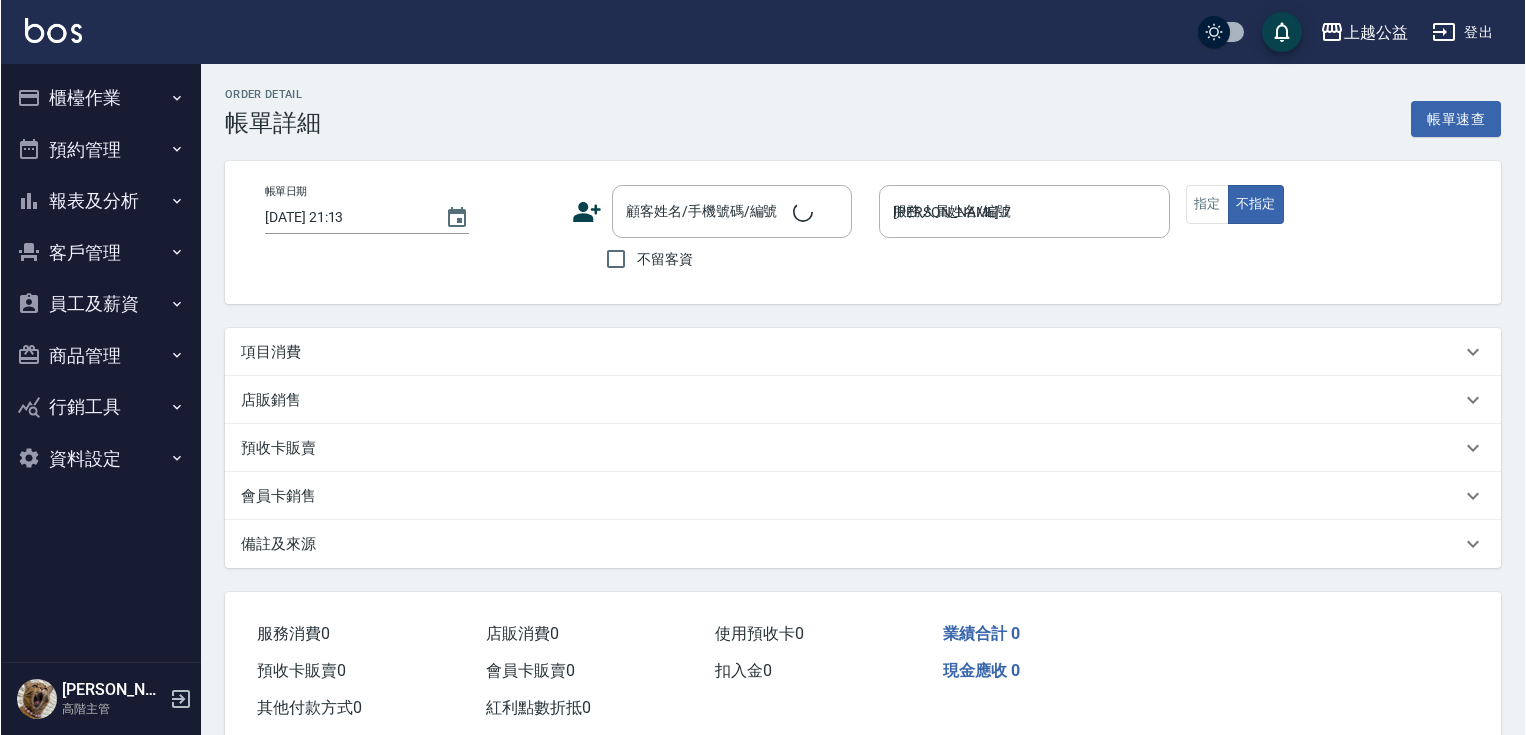 scroll, scrollTop: 0, scrollLeft: 0, axis: both 